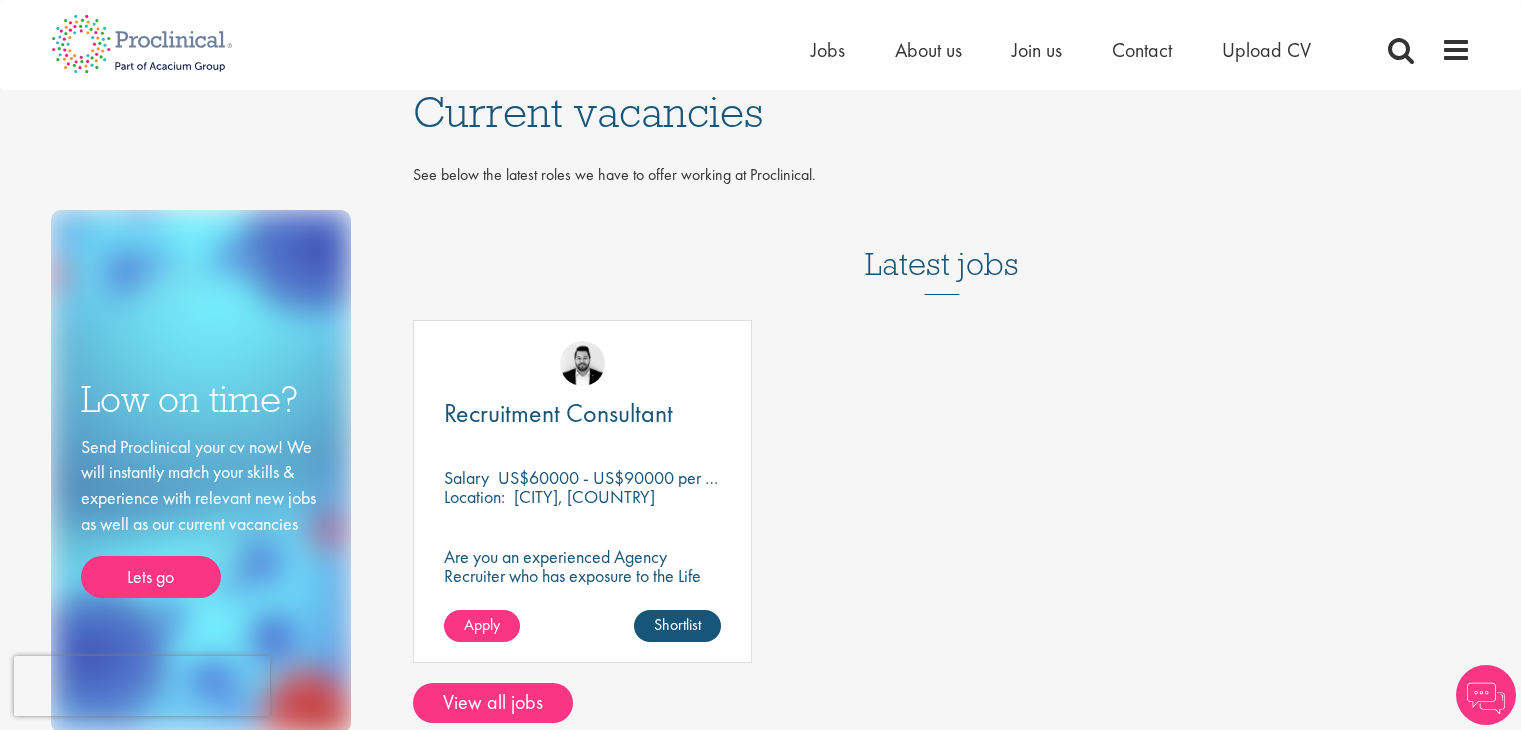 scroll, scrollTop: 0, scrollLeft: 0, axis: both 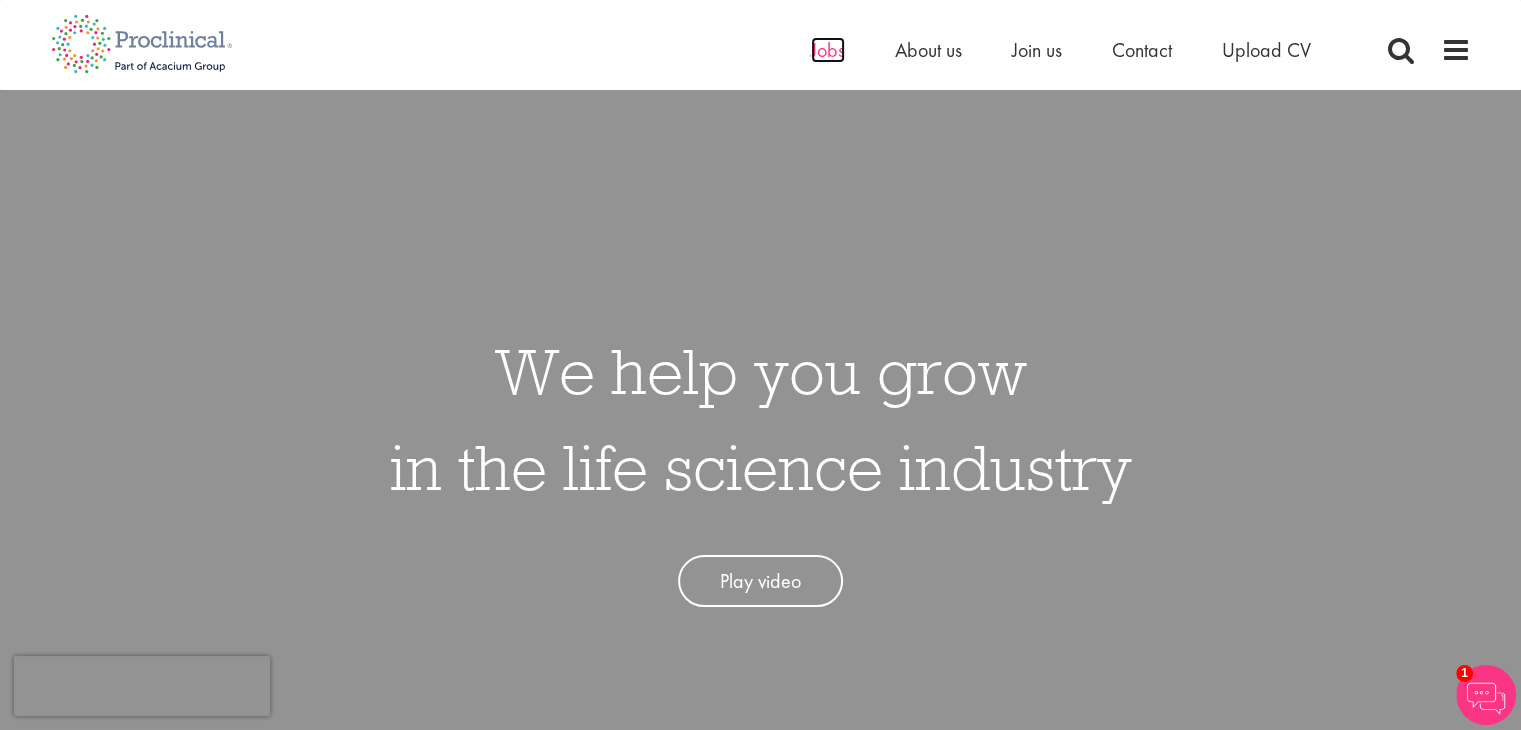 click on "Jobs" at bounding box center (828, 50) 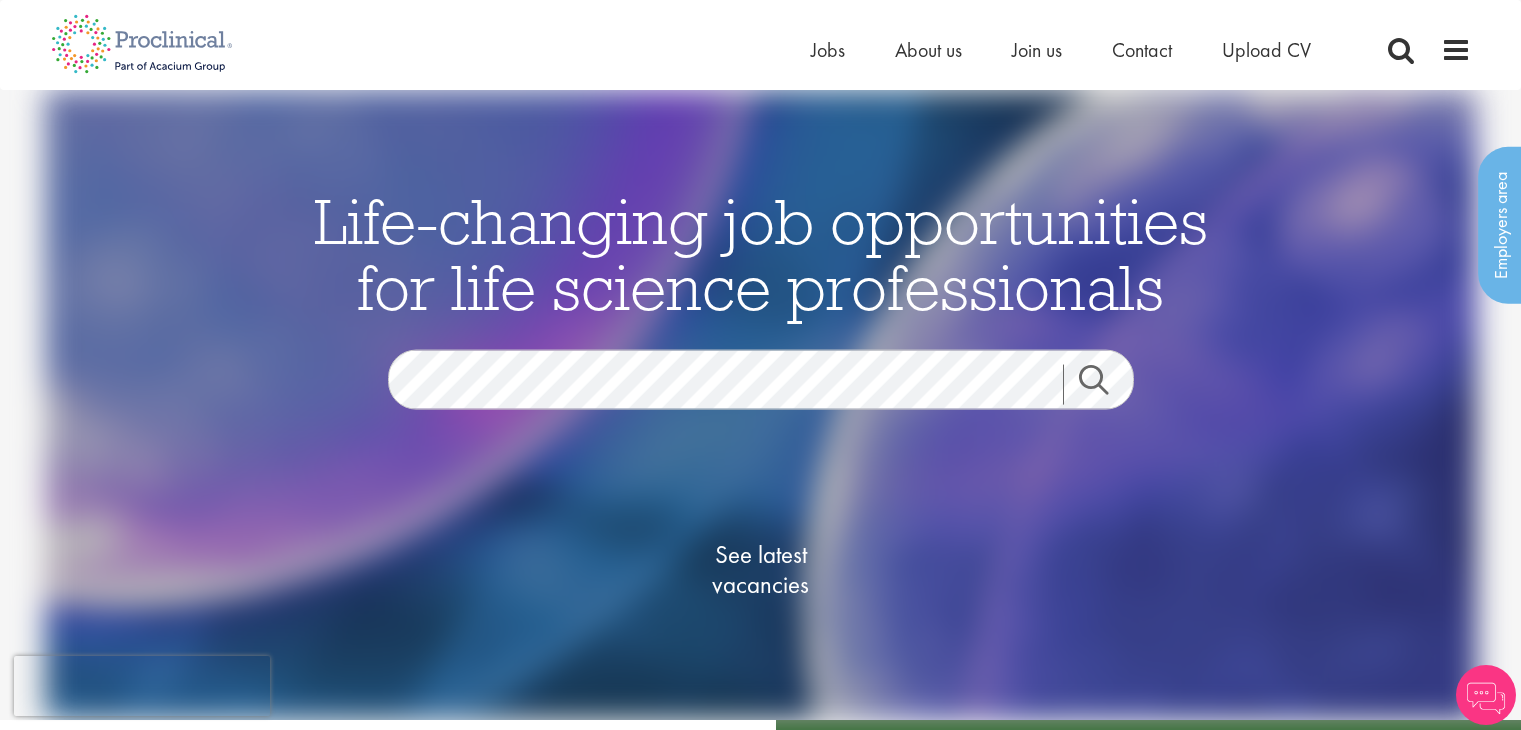 scroll, scrollTop: 0, scrollLeft: 0, axis: both 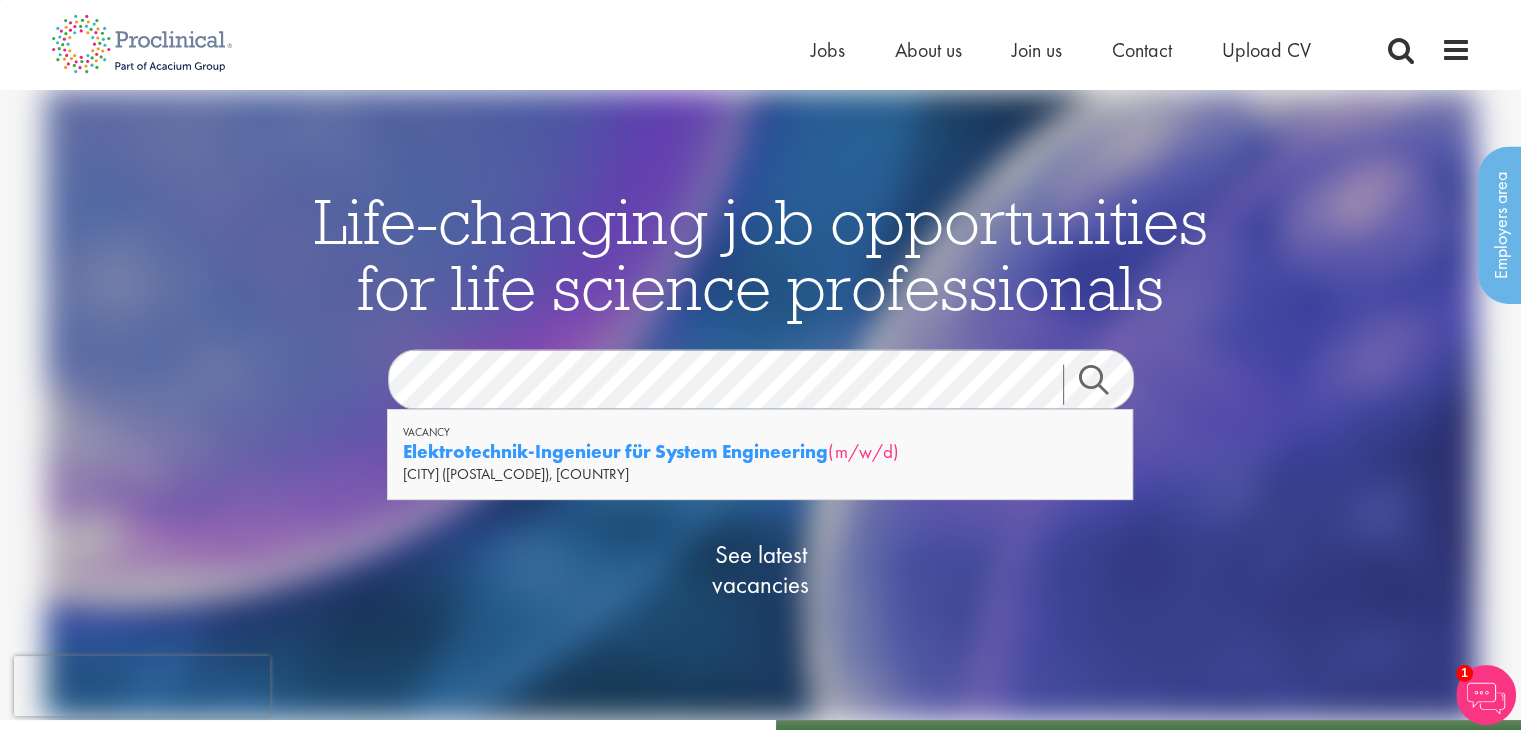 click on "This website uses cookies. By continuing to use this site, you are giving your consent to cookies being used. See our  Privacy policy  for more info.
Home
Jobs
About us
Join us
Contact
Upload CV" at bounding box center (760, 1964) 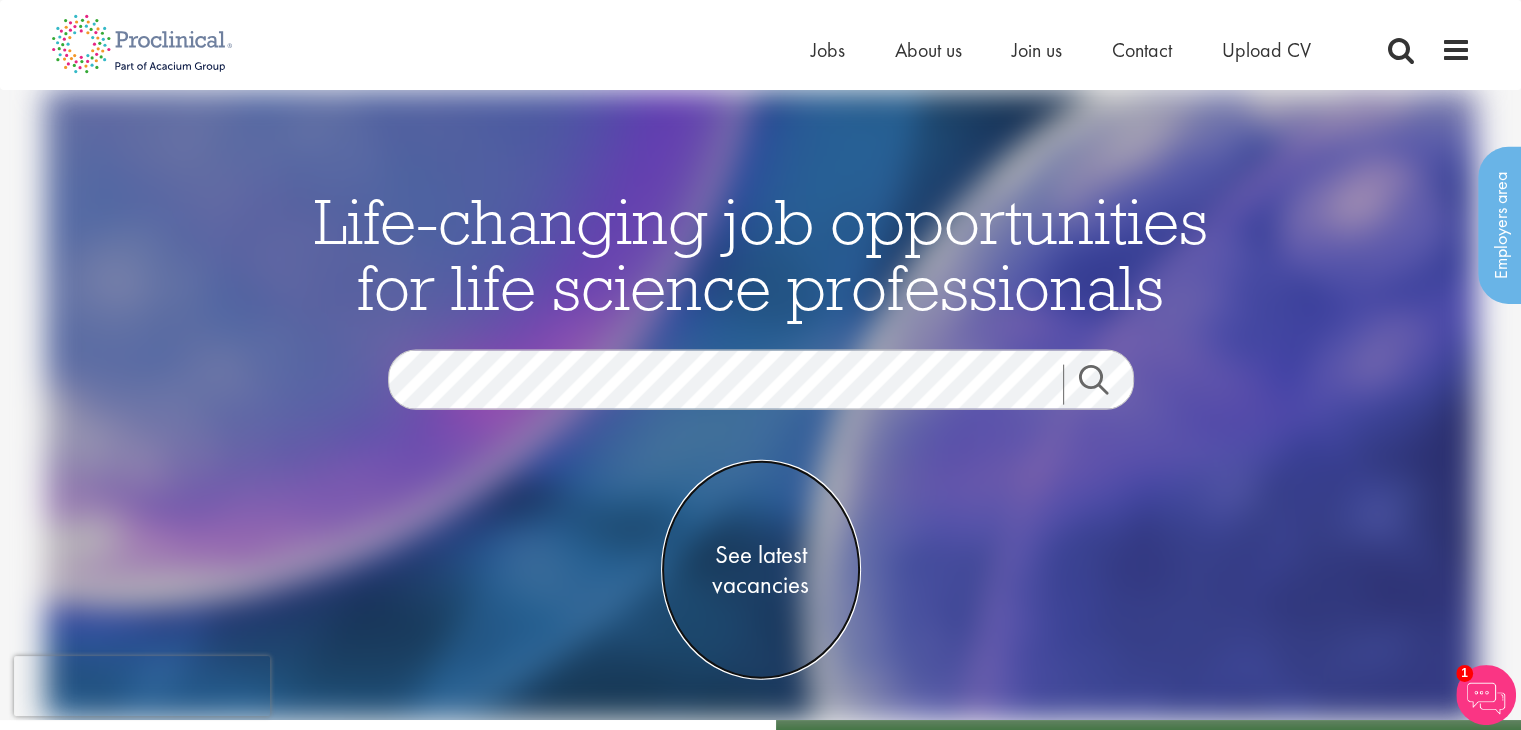 click on "See latest  vacancies" at bounding box center (761, 569) 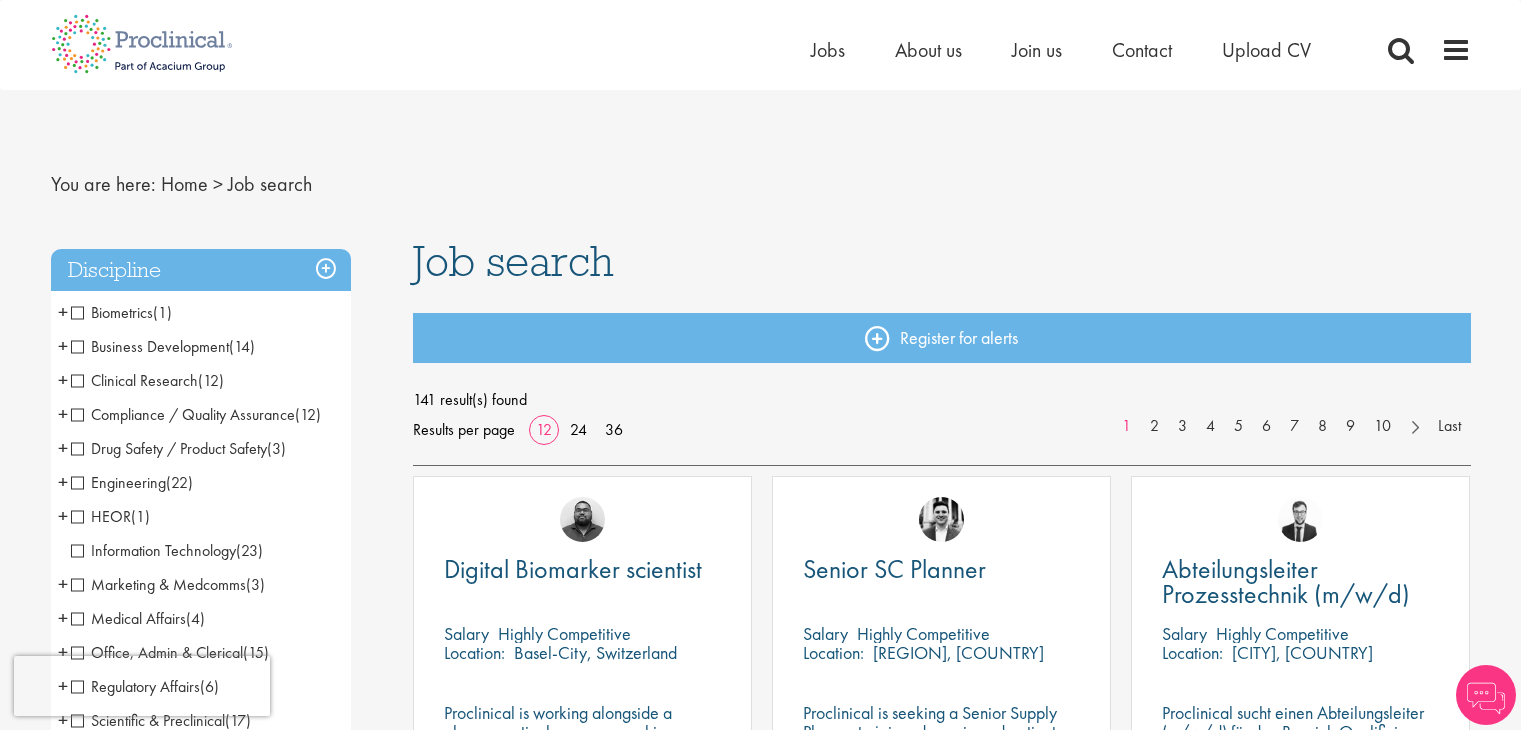 scroll, scrollTop: 0, scrollLeft: 0, axis: both 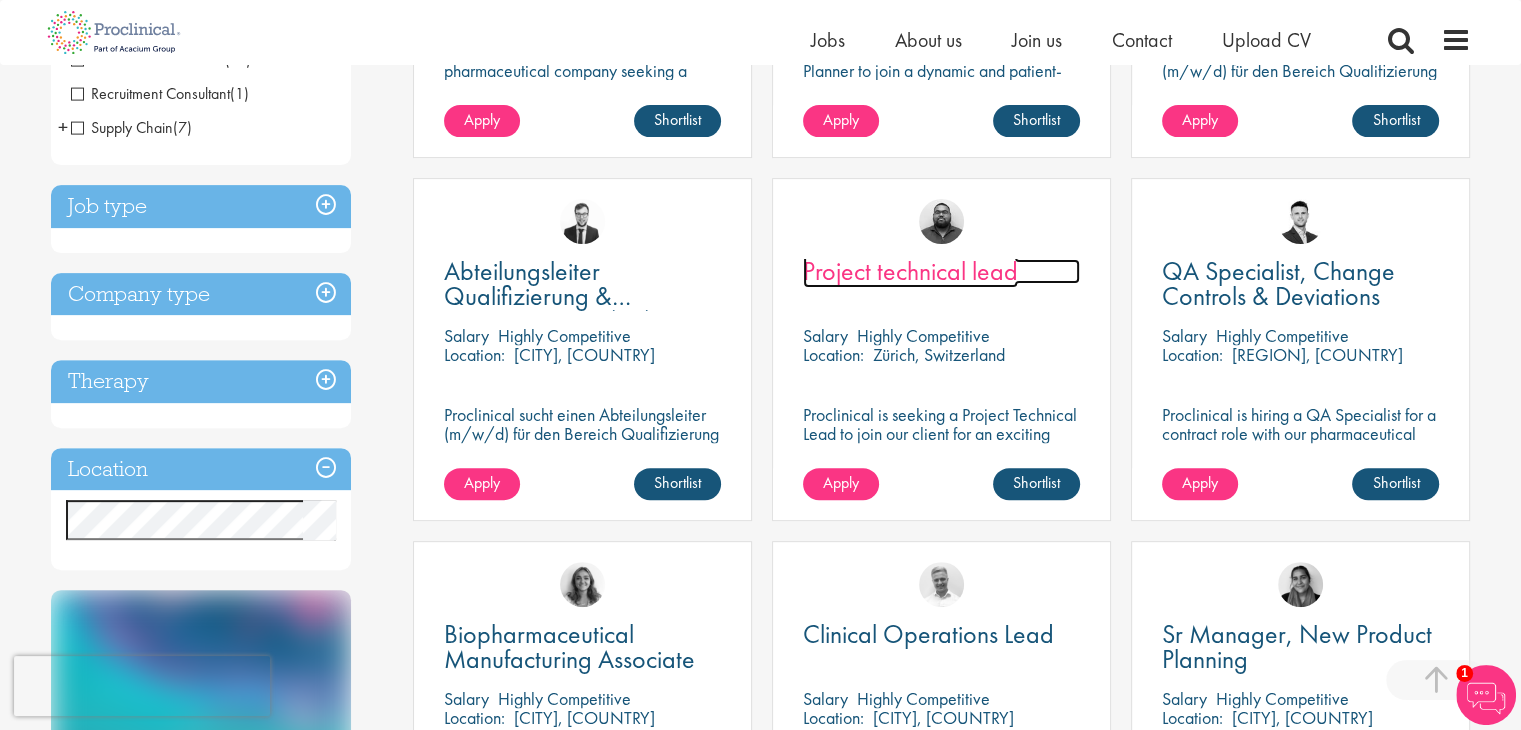 click on "Project technical lead" at bounding box center [910, 271] 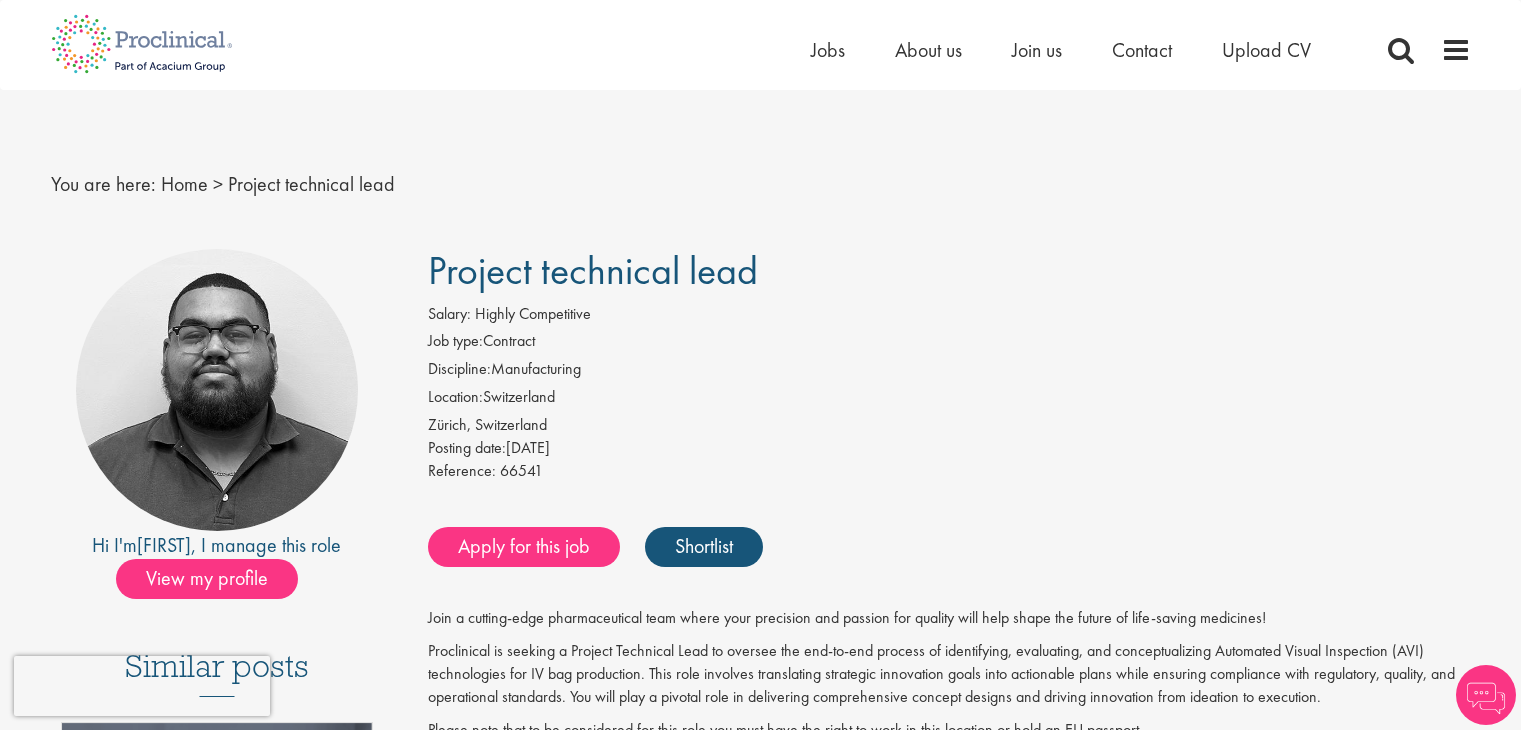 scroll, scrollTop: 0, scrollLeft: 0, axis: both 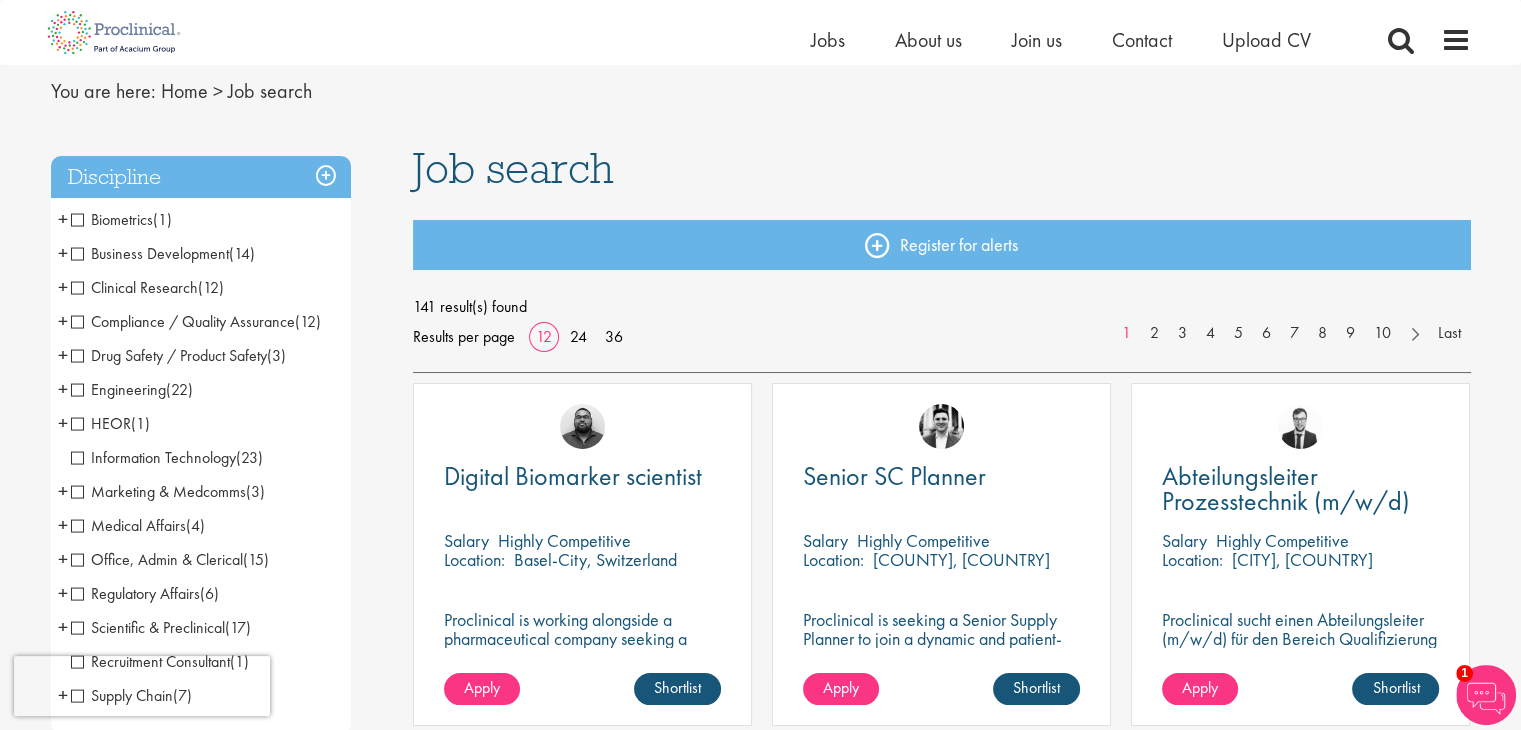 click on "Engineering" at bounding box center [118, 389] 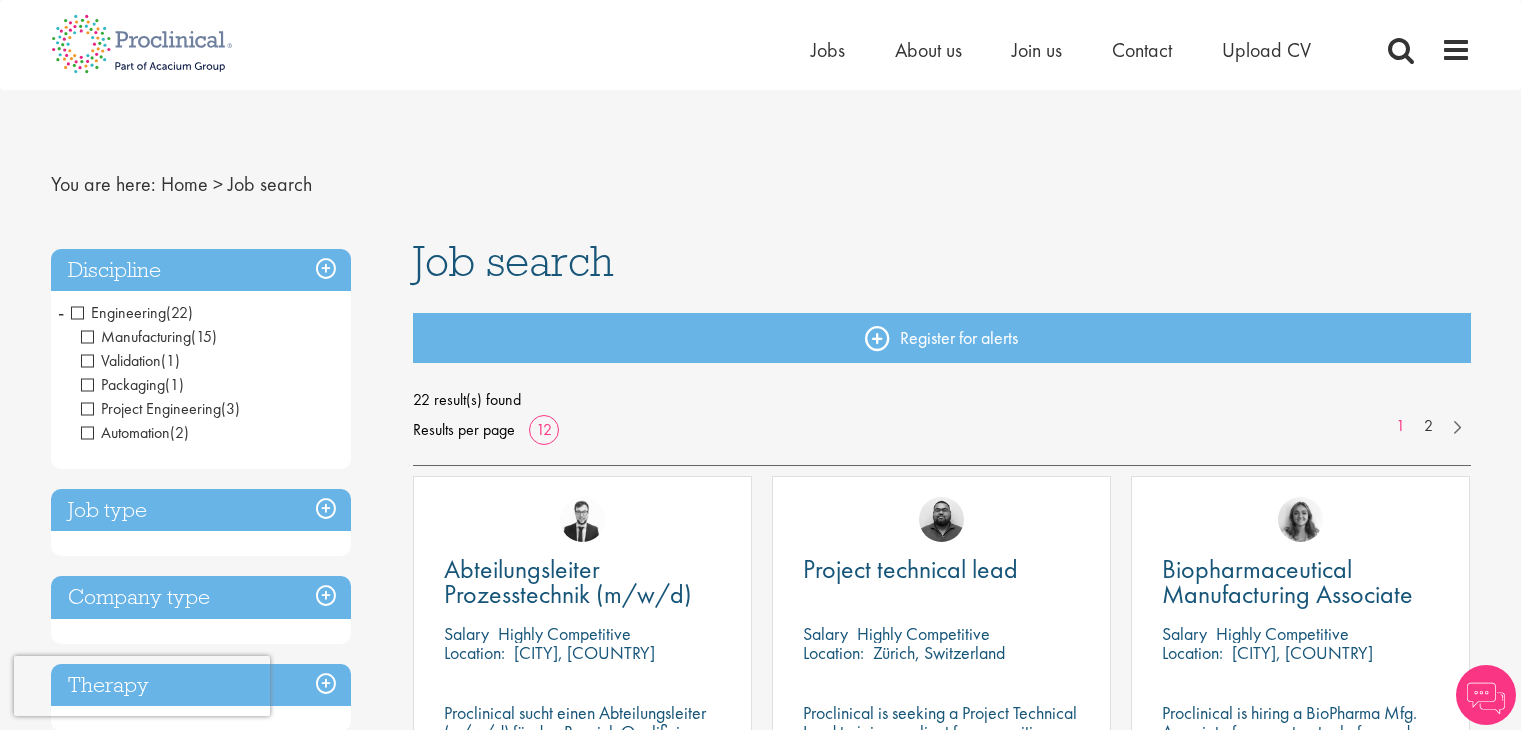 scroll, scrollTop: 0, scrollLeft: 0, axis: both 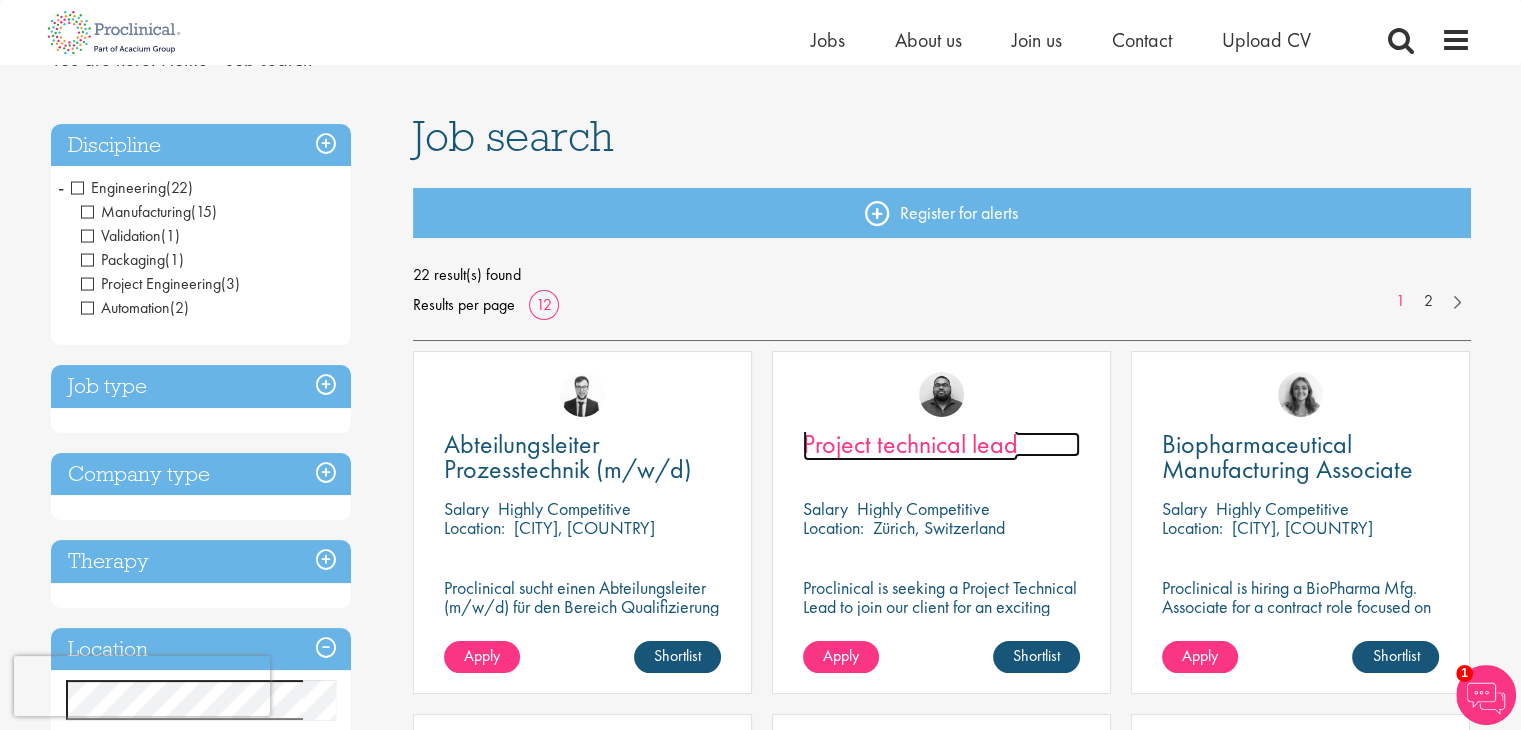 click on "Project technical lead" at bounding box center (910, 444) 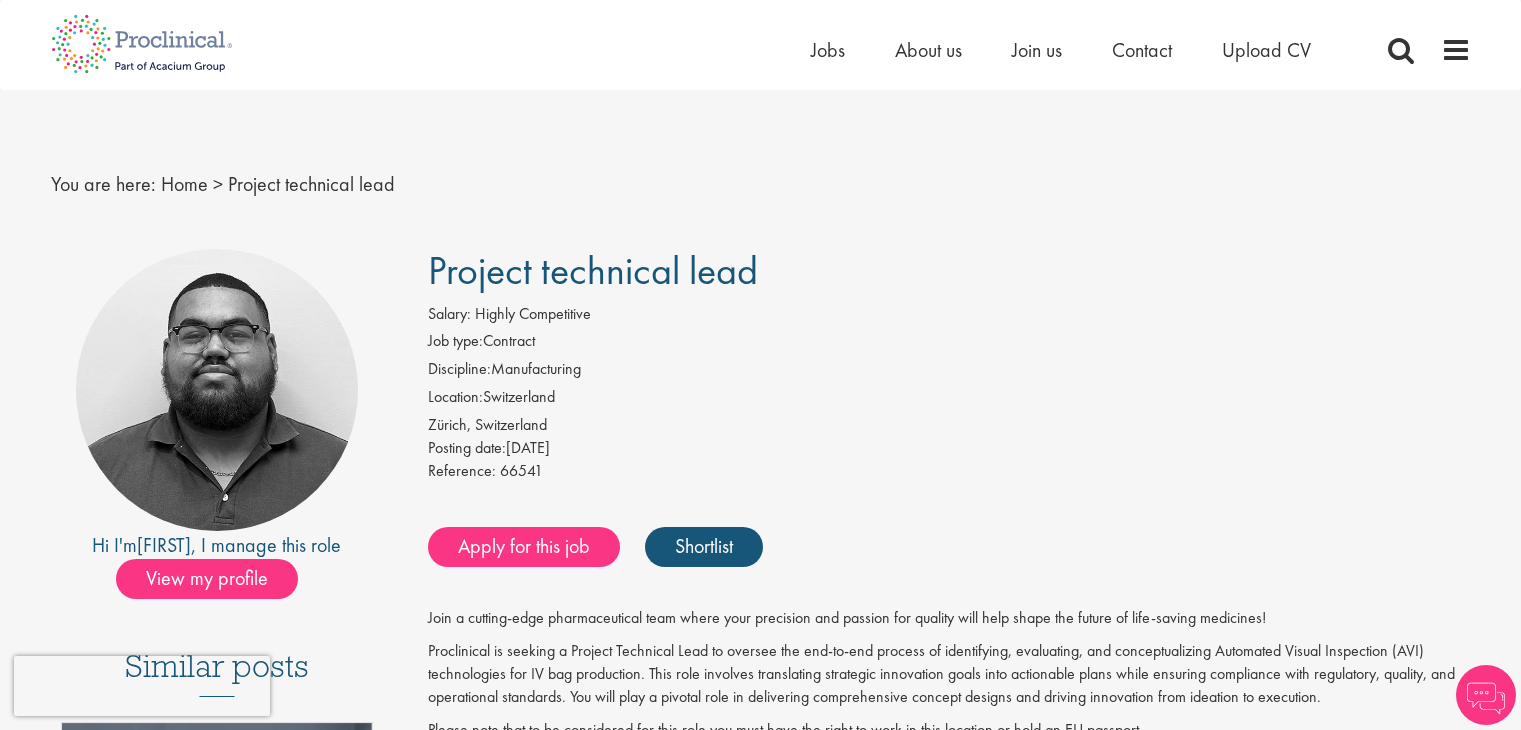 scroll, scrollTop: 0, scrollLeft: 0, axis: both 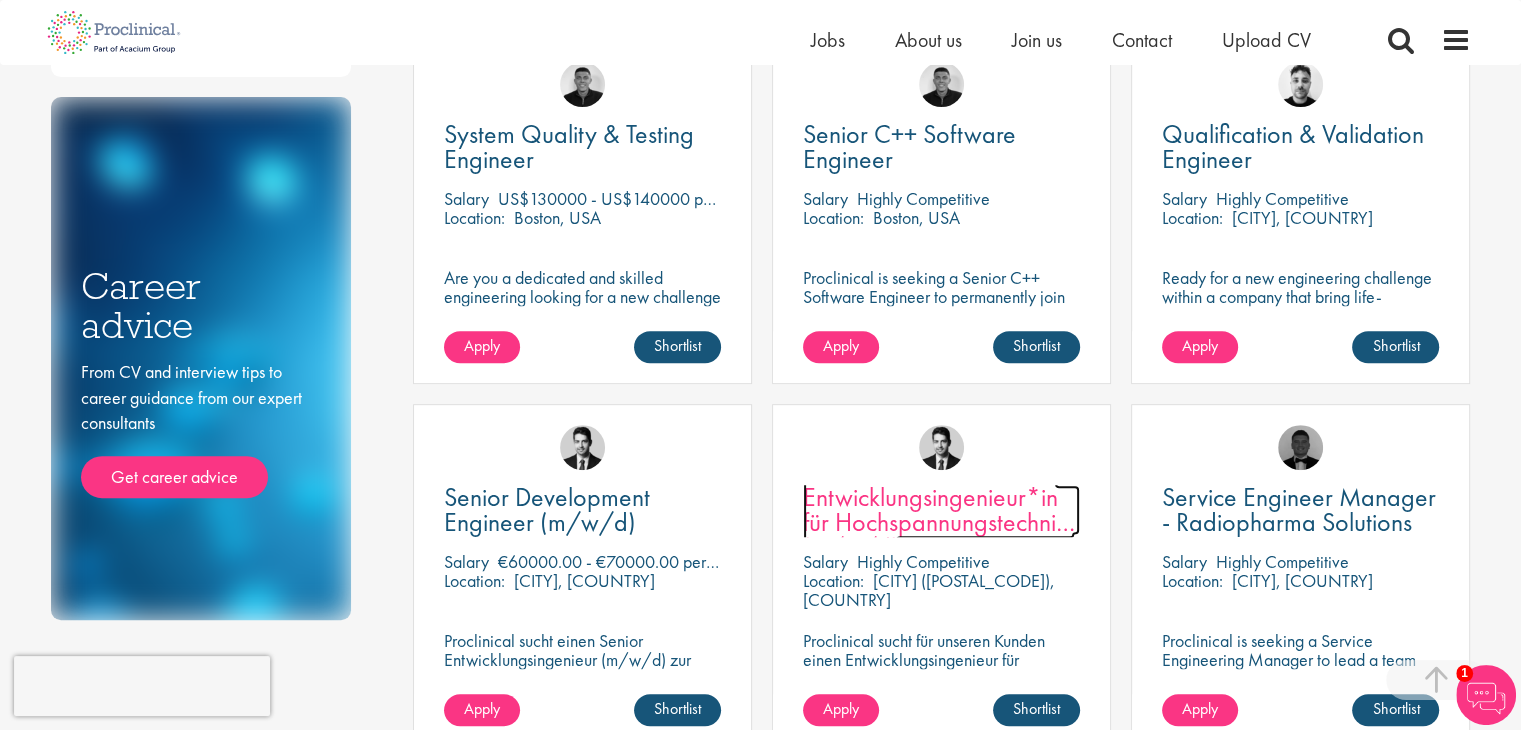 click on "Entwicklungsingenieur*in für Hochspannungstechnik (m/w/d)" at bounding box center (939, 522) 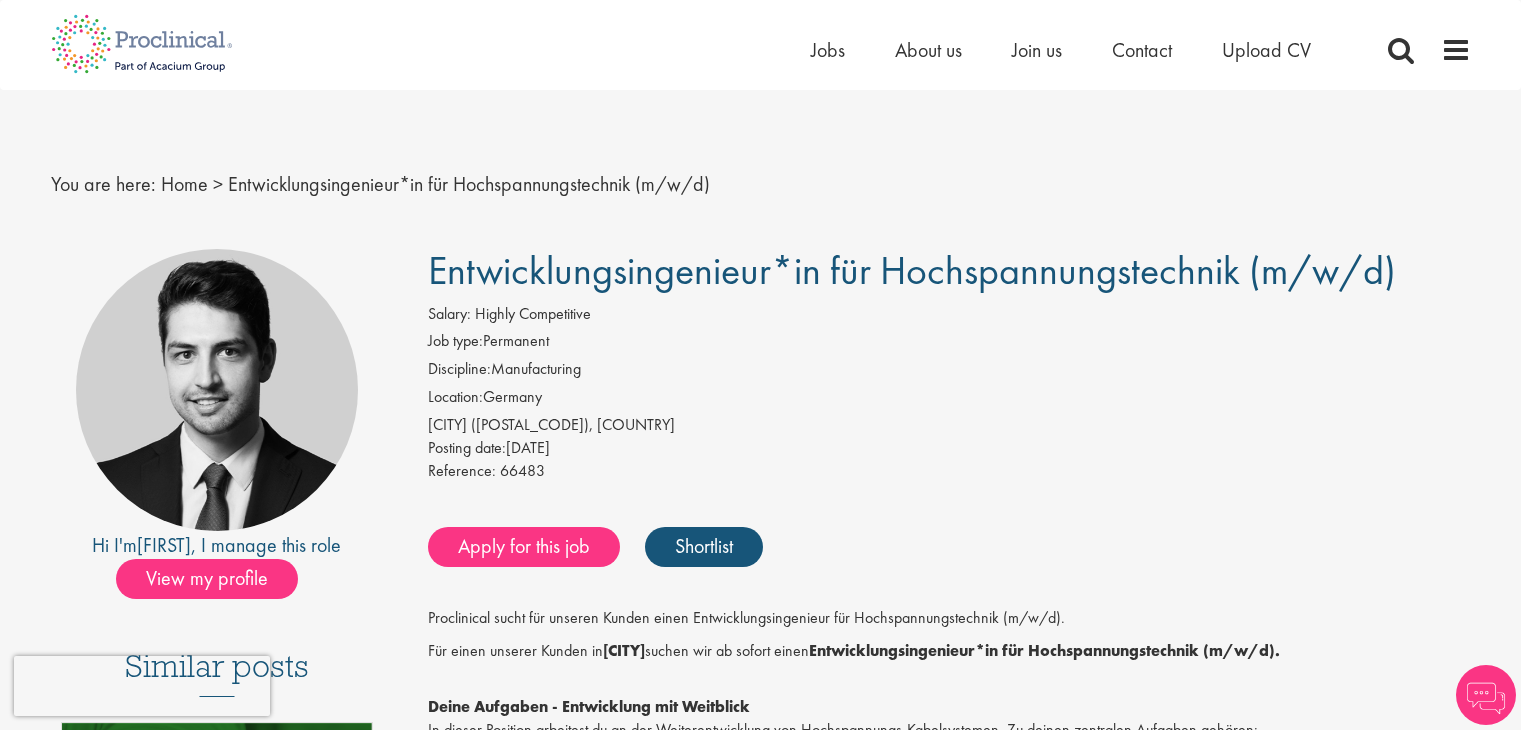 scroll, scrollTop: 0, scrollLeft: 0, axis: both 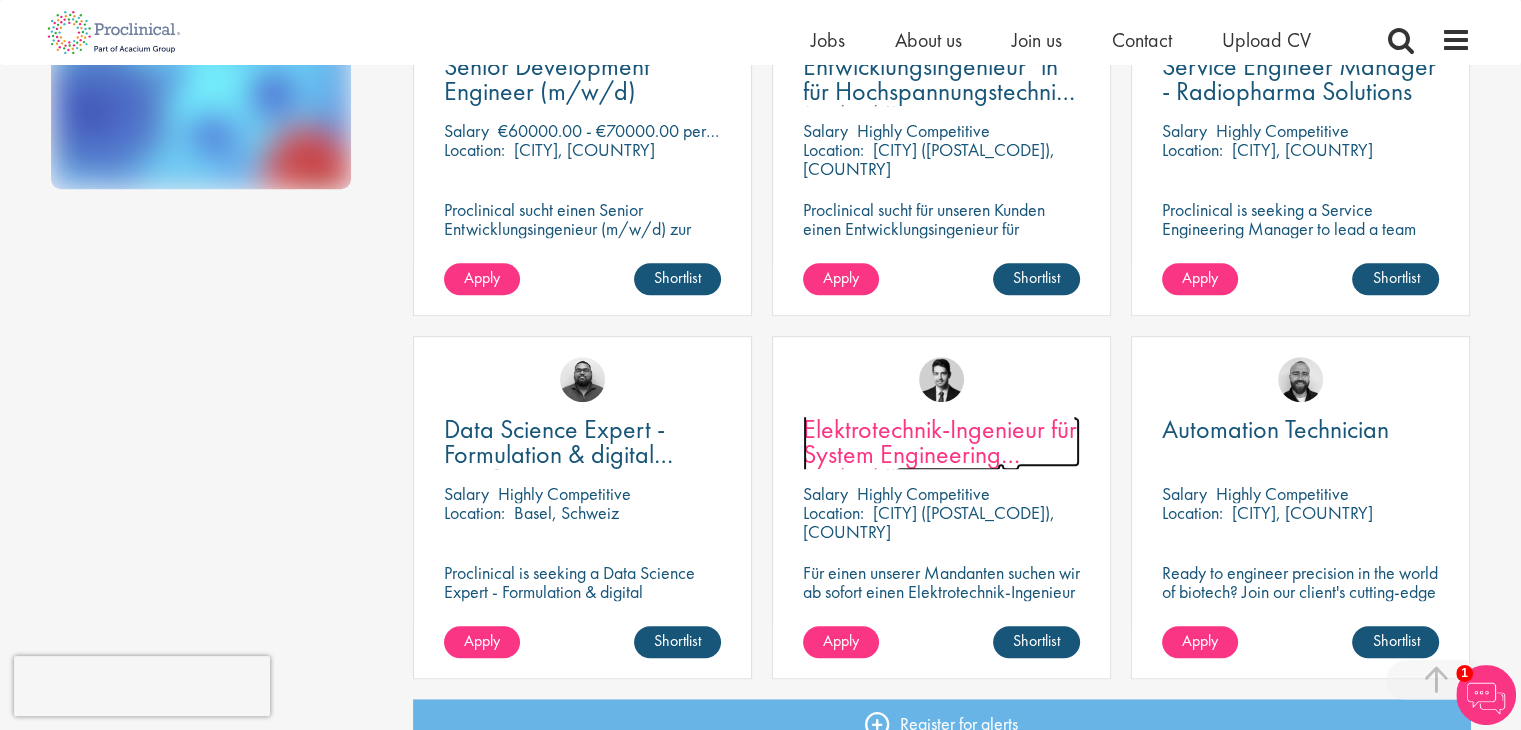 click on "Elektrotechnik-Ingenieur für System Engineering (m/w/d)" at bounding box center (940, 454) 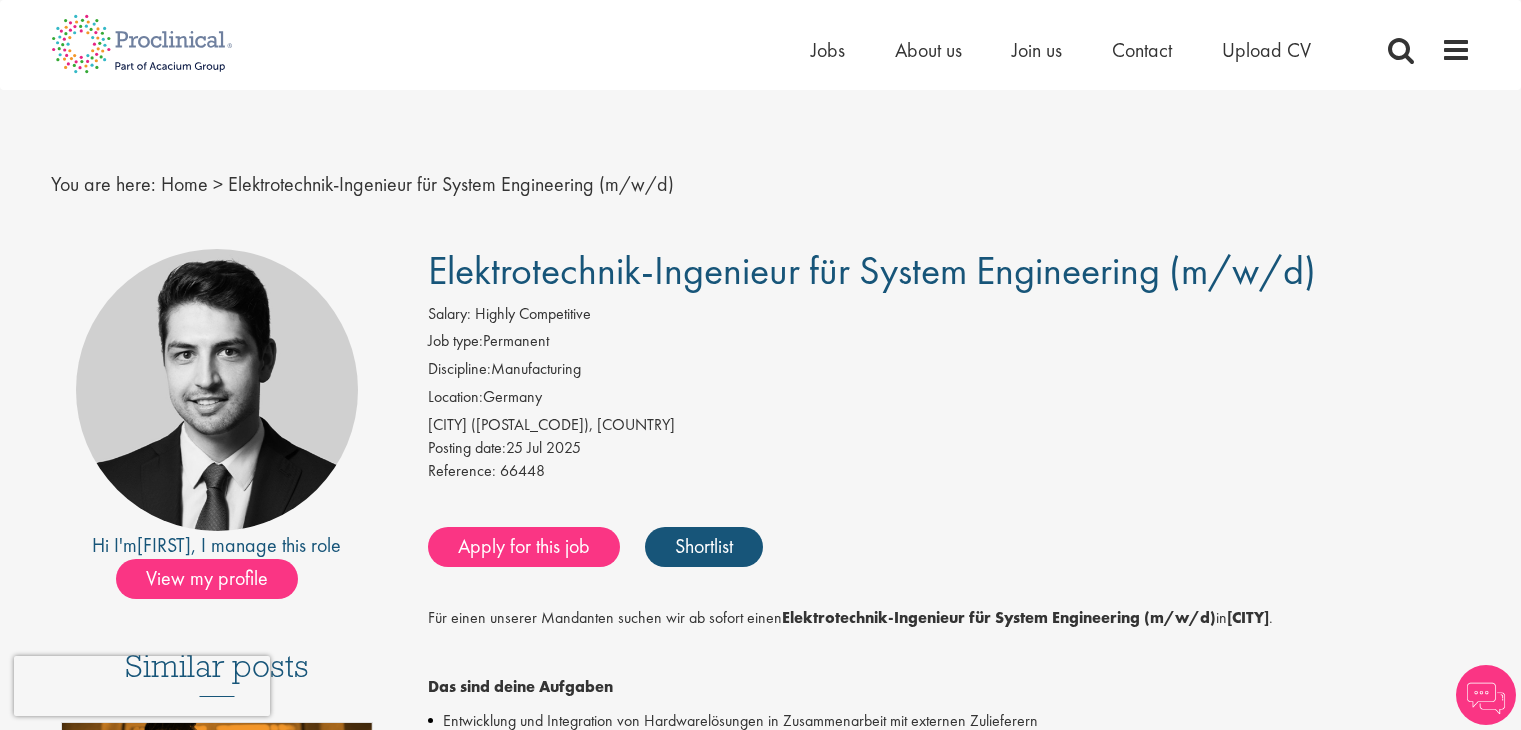 scroll, scrollTop: 0, scrollLeft: 0, axis: both 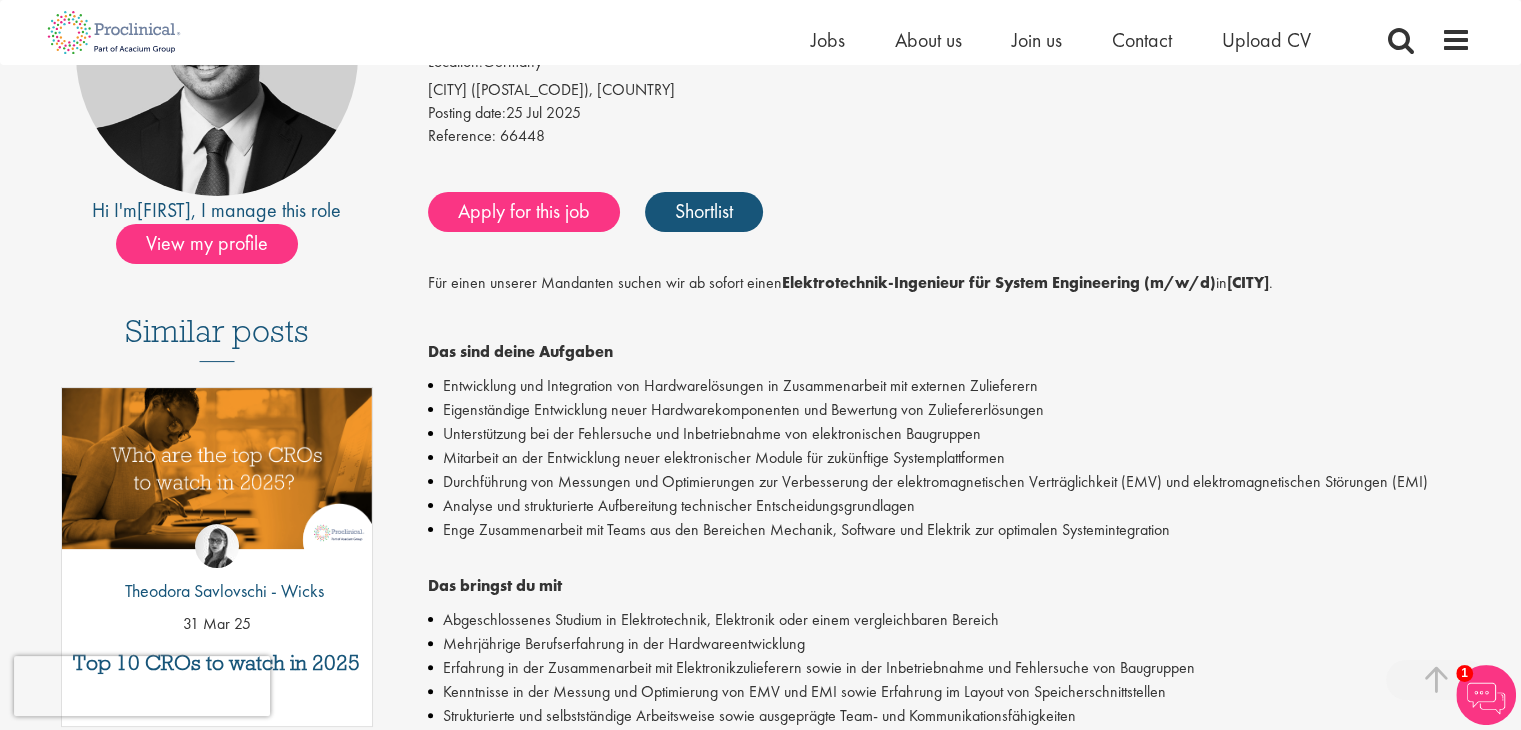 click on "Eigenständige Entwicklung neuer Hardwarekomponenten und Bewertung von Zuliefererlösungen" at bounding box center (949, 410) 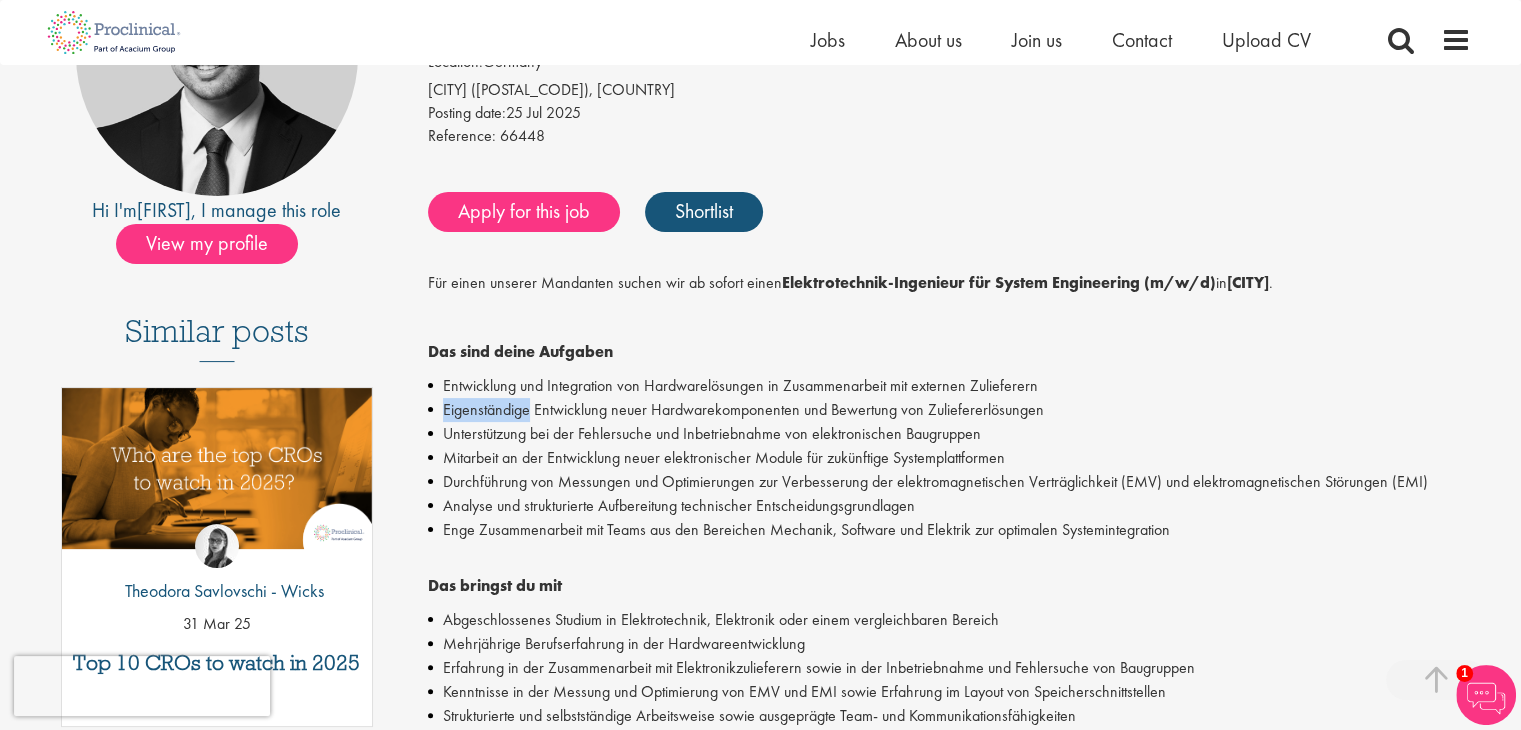 click on "Eigenständige Entwicklung neuer Hardwarekomponenten und Bewertung von Zuliefererlösungen" at bounding box center (949, 410) 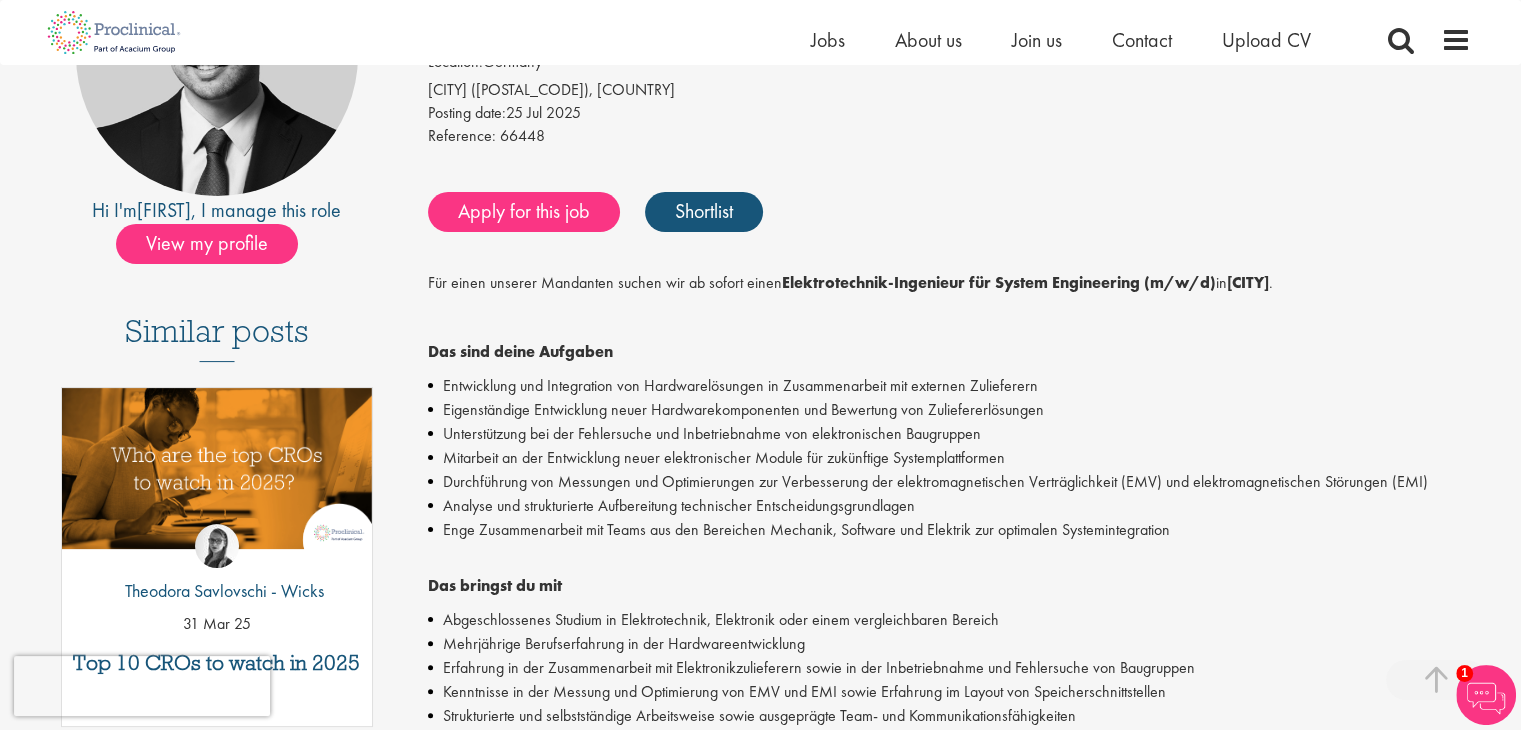 click on "Unterstützung bei der Fehlersuche und Inbetriebnahme von elektronischen Baugruppen" at bounding box center (949, 434) 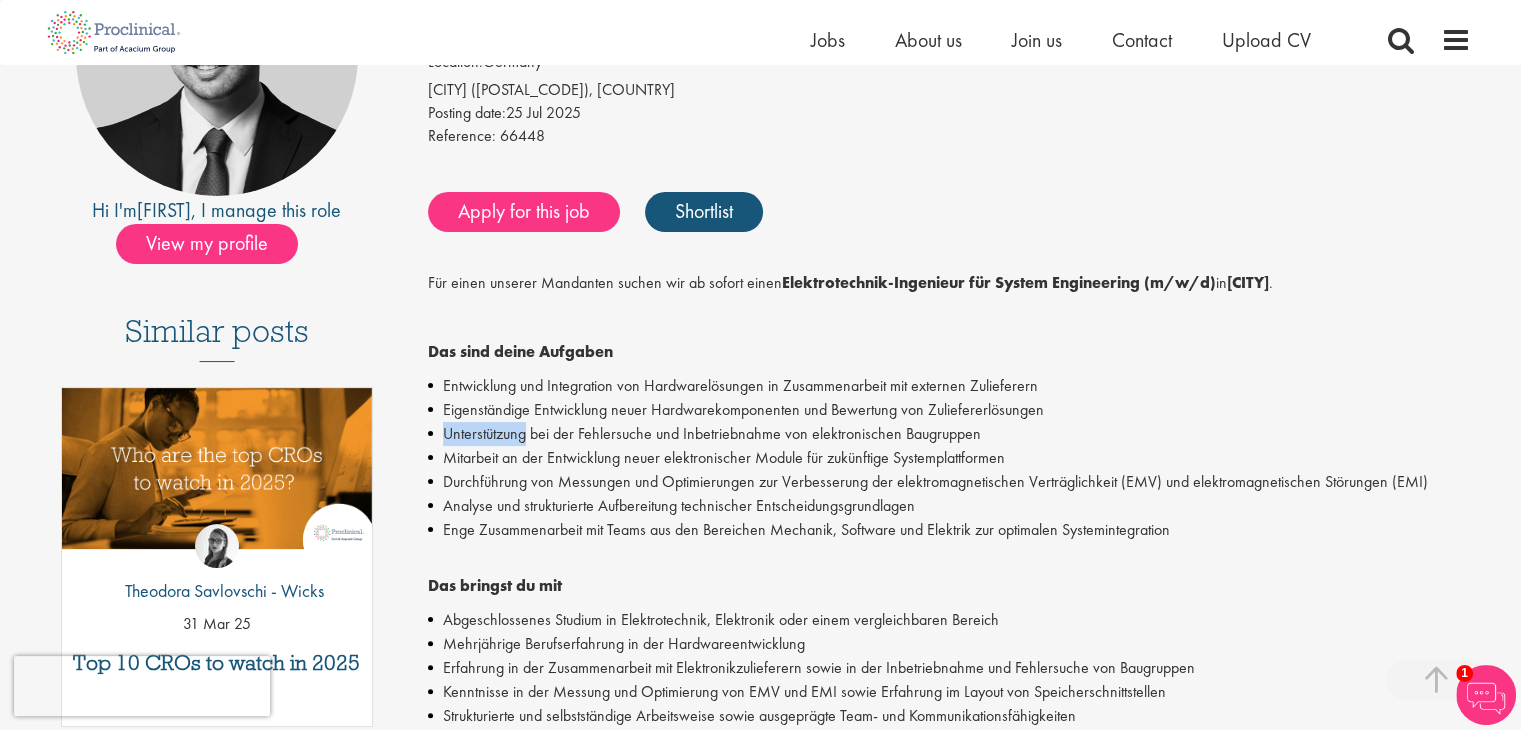 click on "Unterstützung bei der Fehlersuche und Inbetriebnahme von elektronischen Baugruppen" at bounding box center (949, 434) 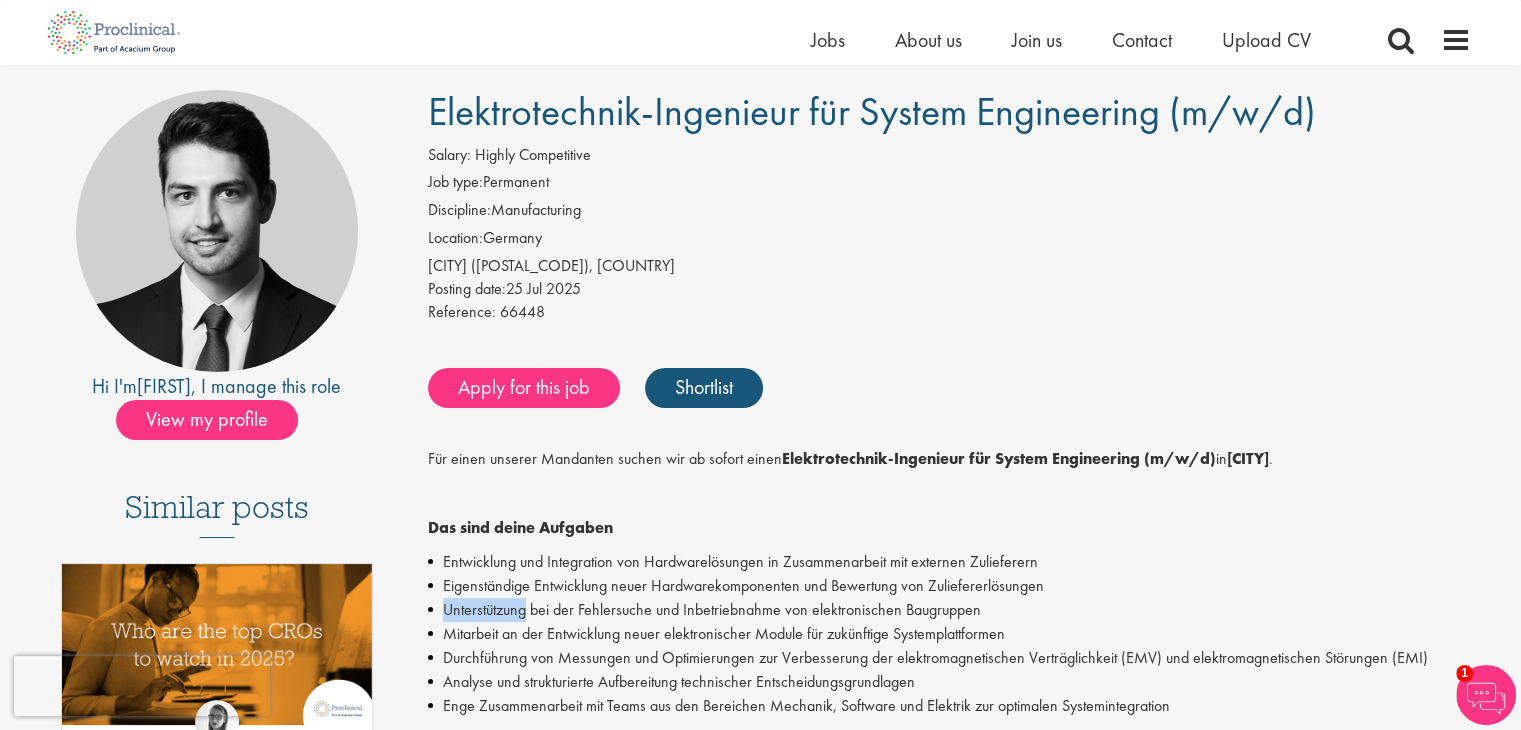 scroll, scrollTop: 83, scrollLeft: 0, axis: vertical 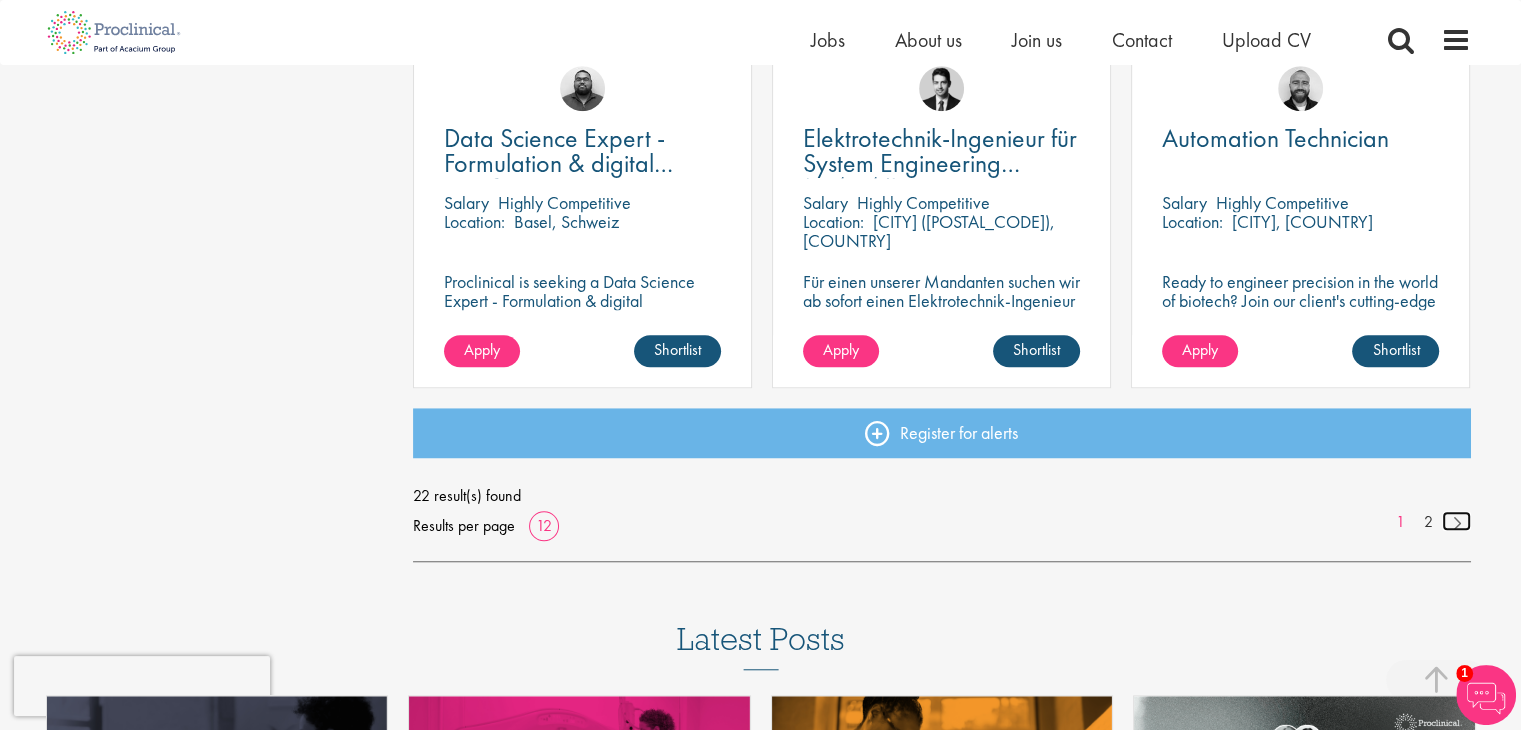 click at bounding box center (1456, 521) 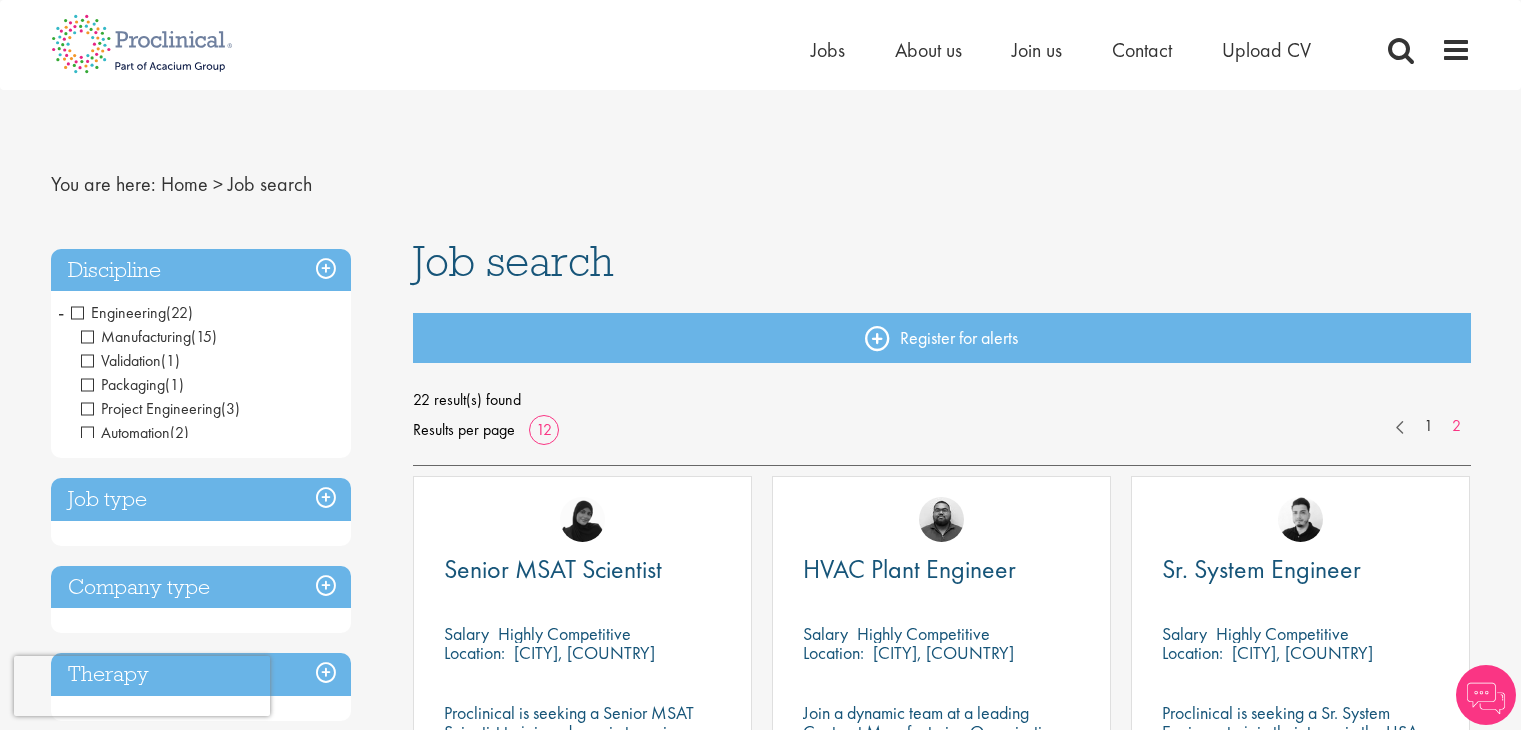 scroll, scrollTop: 0, scrollLeft: 0, axis: both 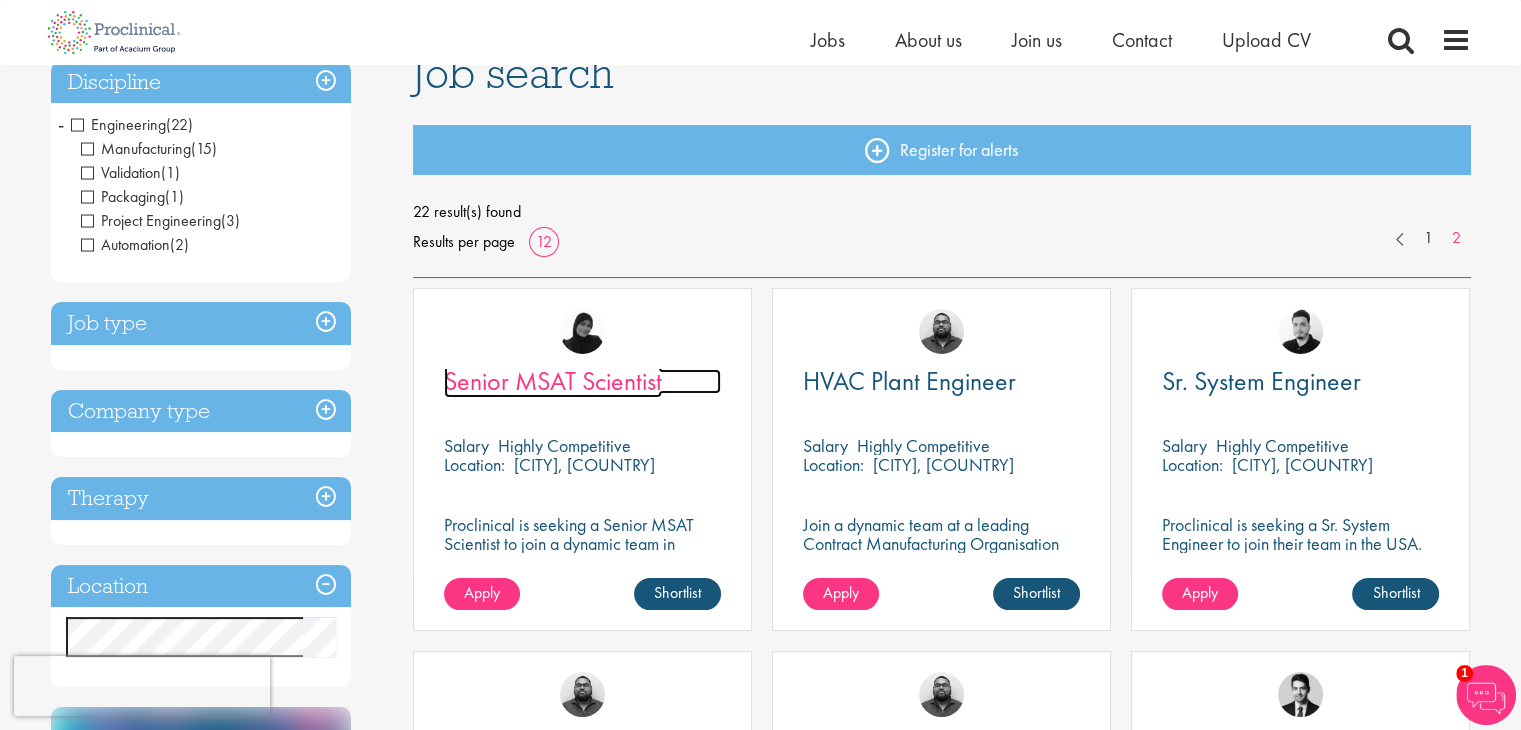 click on "Senior MSAT Scientist" at bounding box center [553, 381] 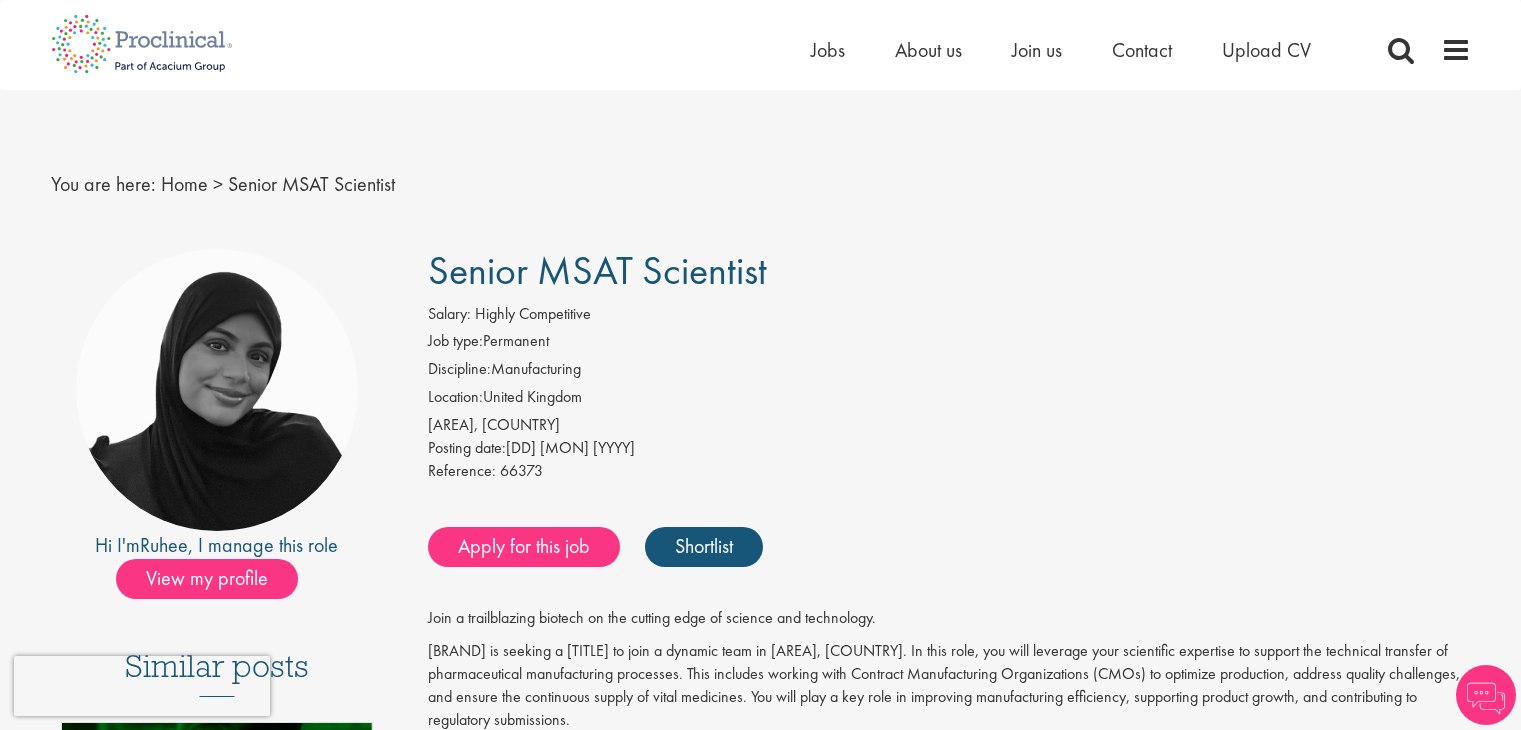scroll, scrollTop: 0, scrollLeft: 0, axis: both 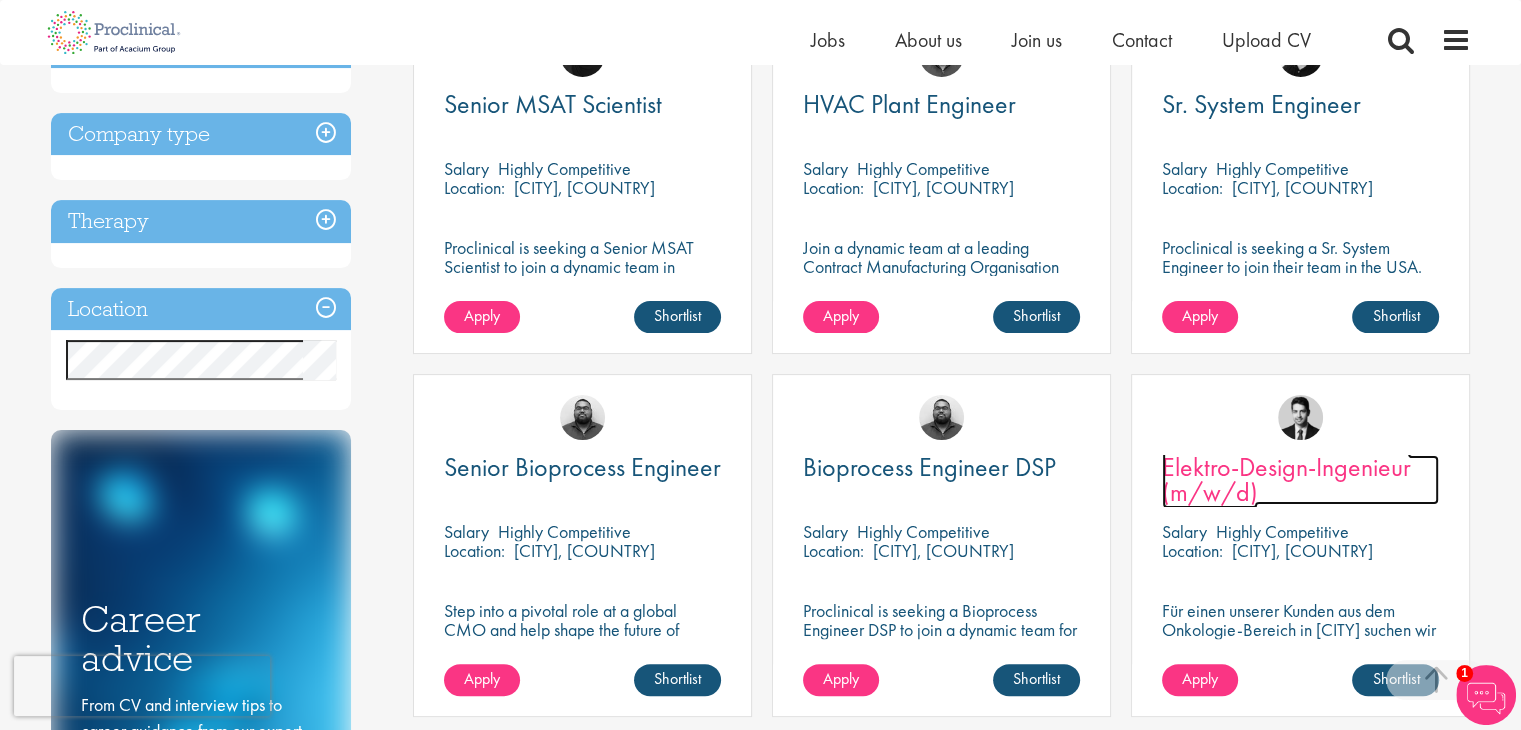 click on "Elektro-Design-Ingenieur (m/w/d)" at bounding box center [1286, 479] 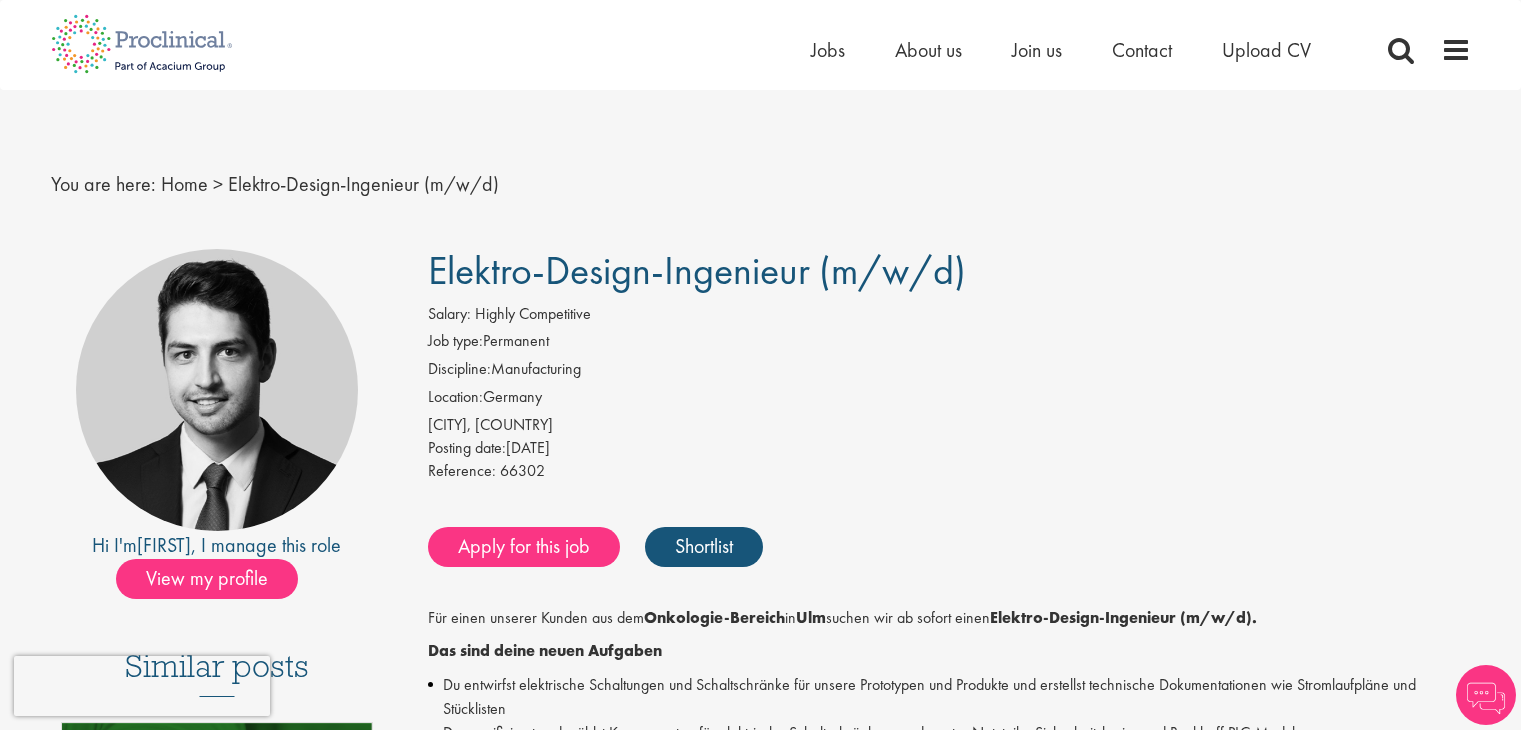 scroll, scrollTop: 0, scrollLeft: 0, axis: both 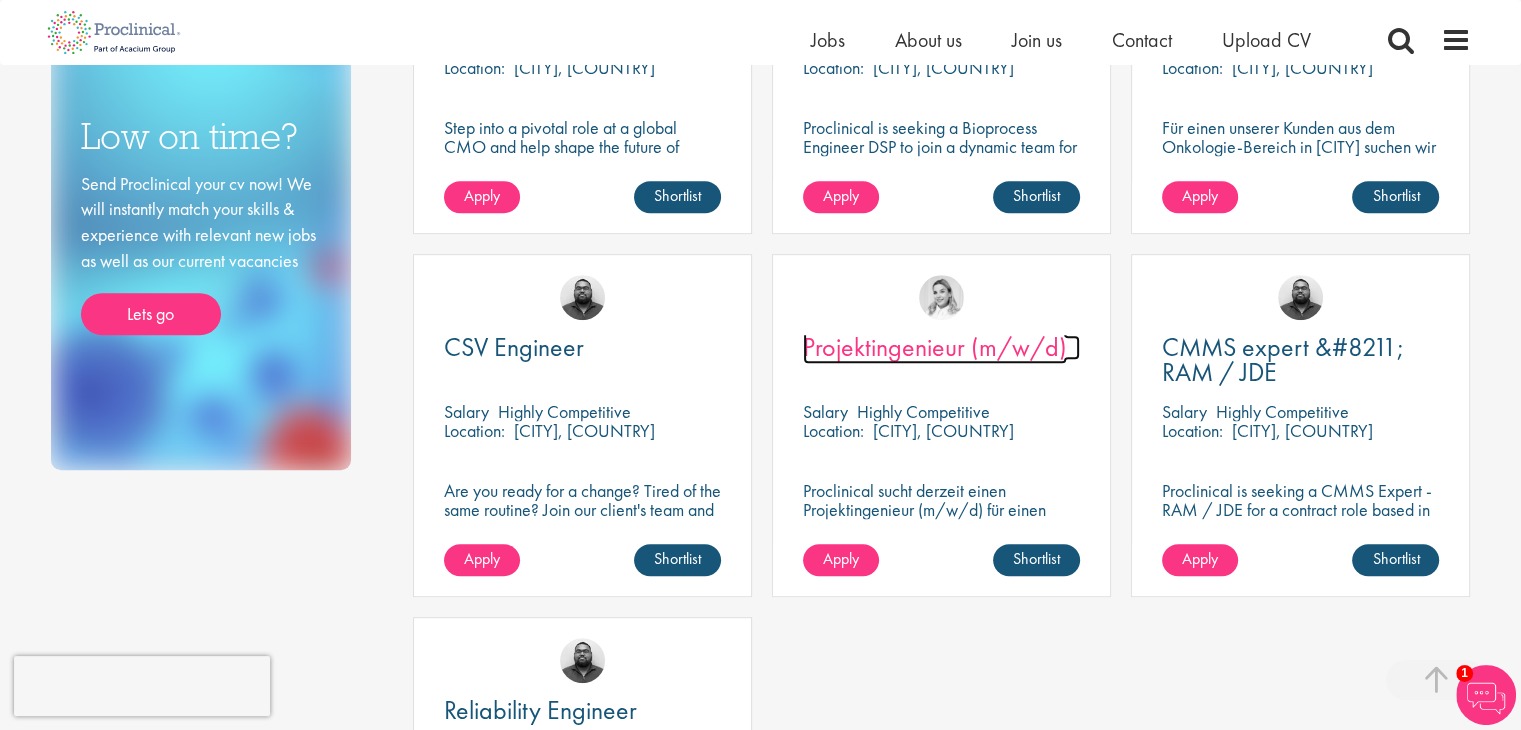 click on "Projektingenieur (m/w/d)" at bounding box center (935, 347) 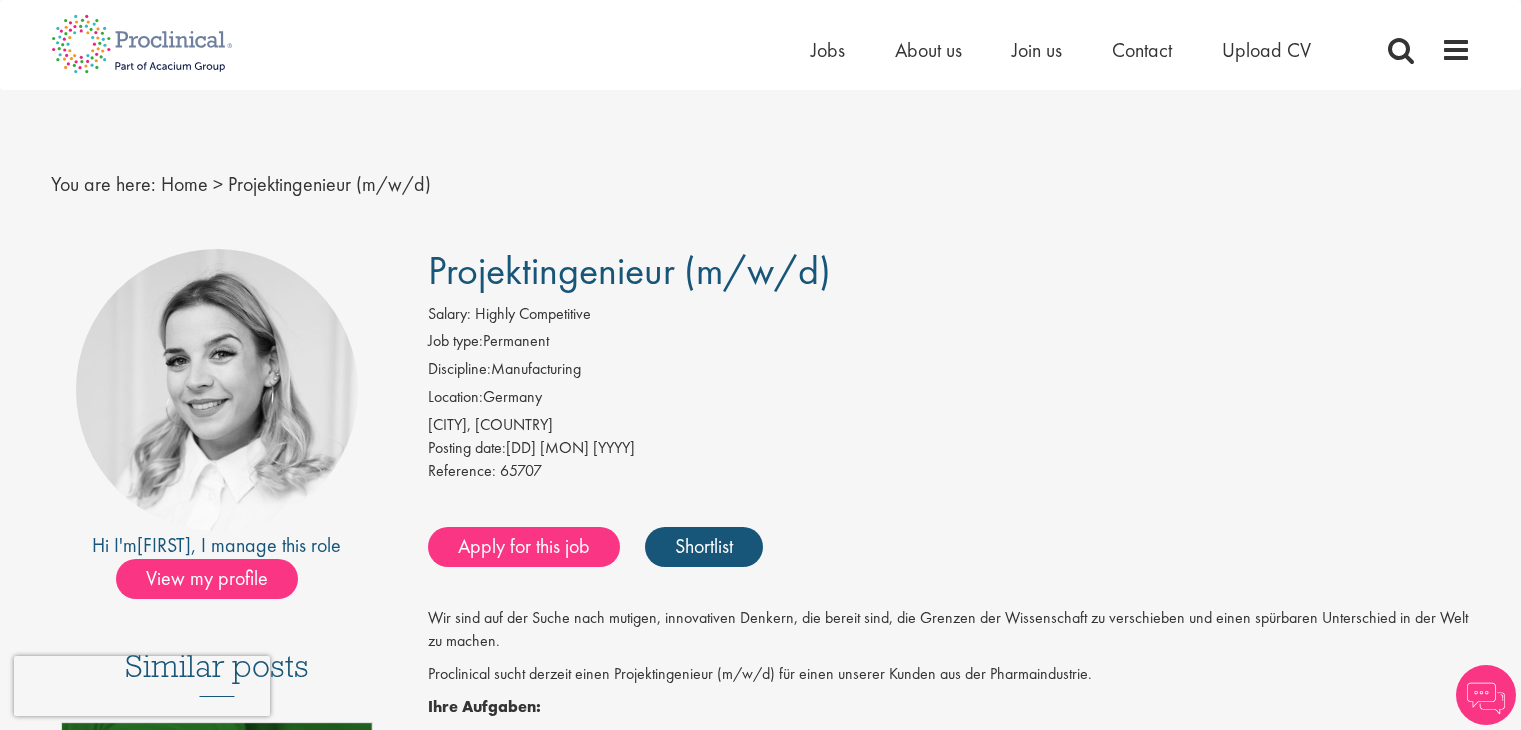 scroll, scrollTop: 0, scrollLeft: 0, axis: both 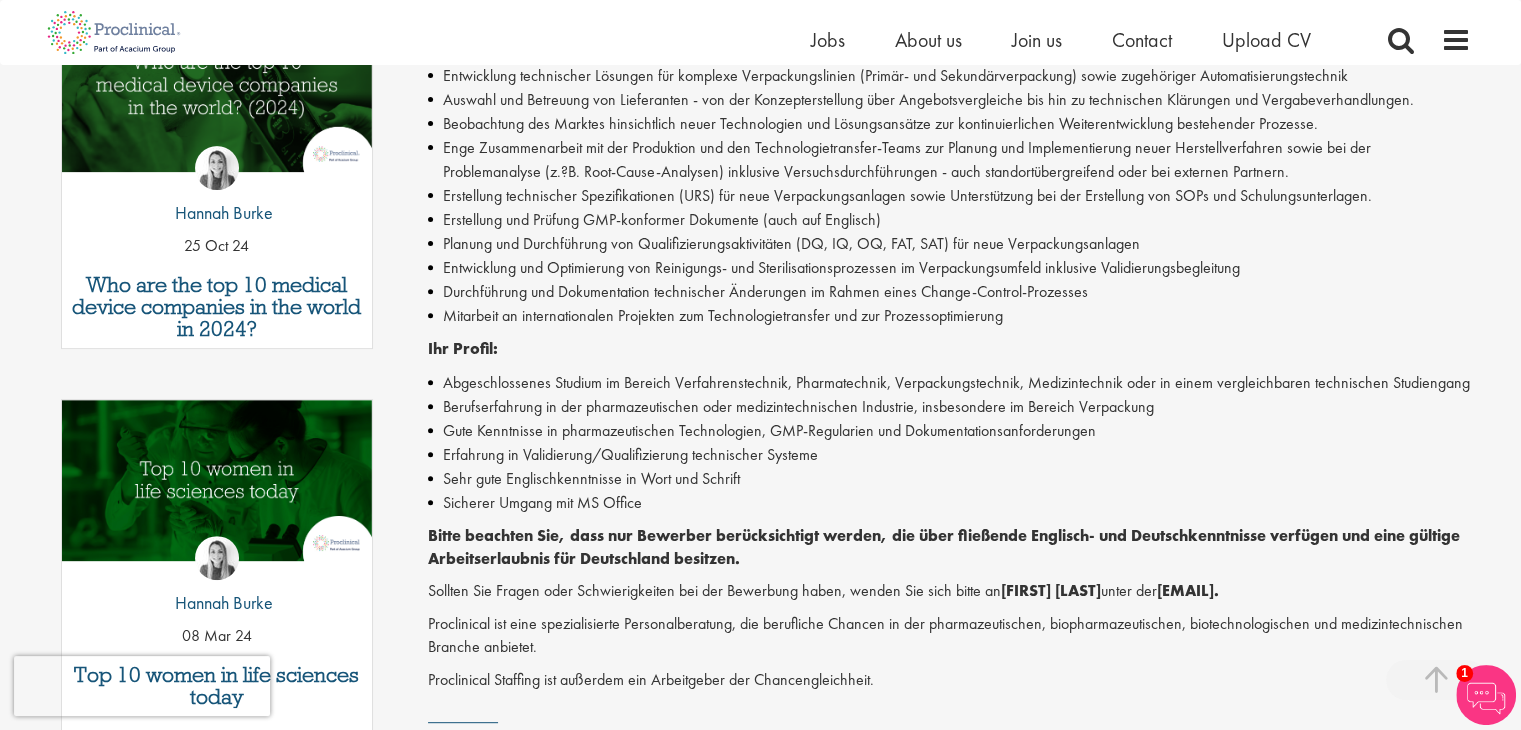 click on "Abgeschlossenes Studium im Bereich Verfahrenstechnik, Pharmatechnik, Verpackungstechnik, Medizintechnik oder in einem vergleichbaren technischen Studiengang" at bounding box center (949, 383) 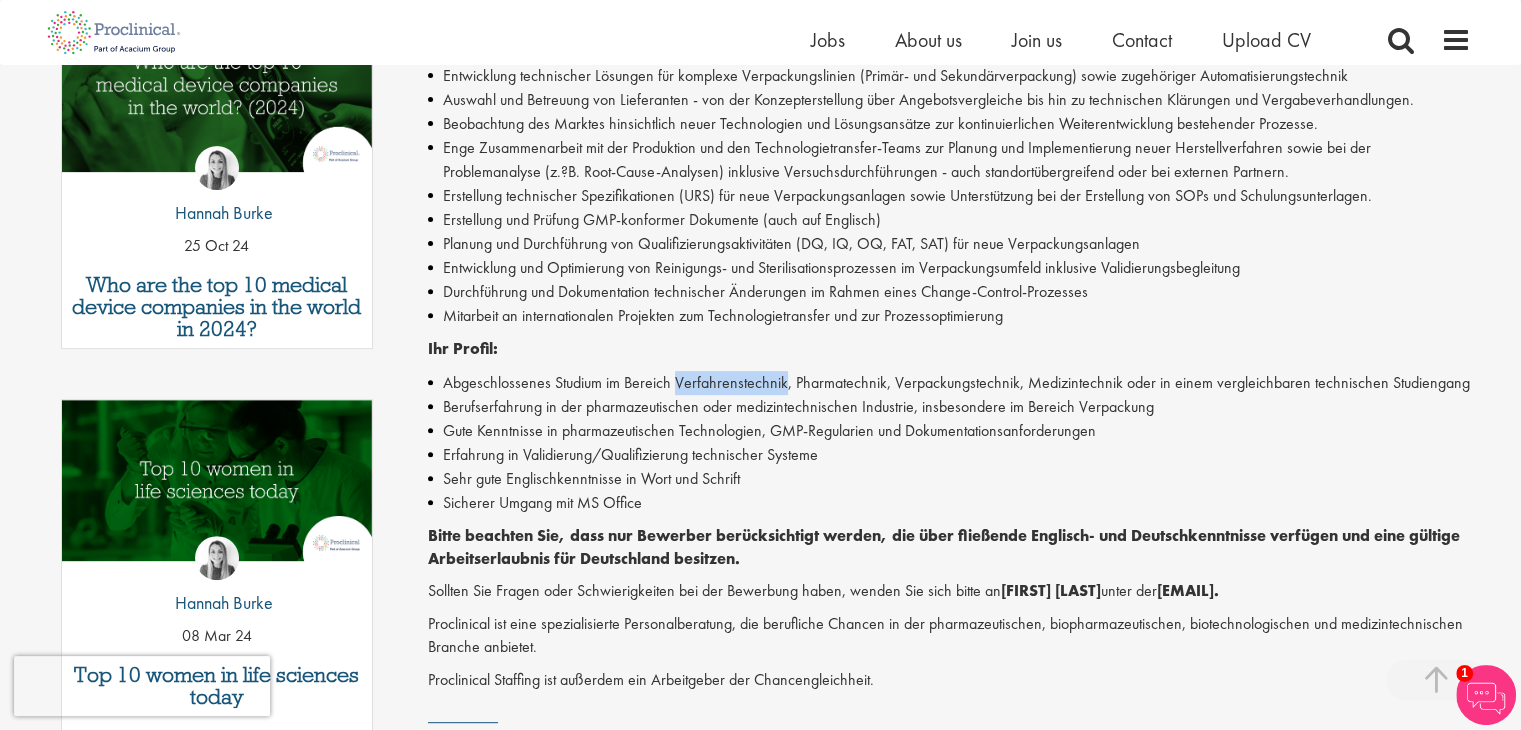 click on "Abgeschlossenes Studium im Bereich Verfahrenstechnik, Pharmatechnik, Verpackungstechnik, Medizintechnik oder in einem vergleichbaren technischen Studiengang" at bounding box center (949, 383) 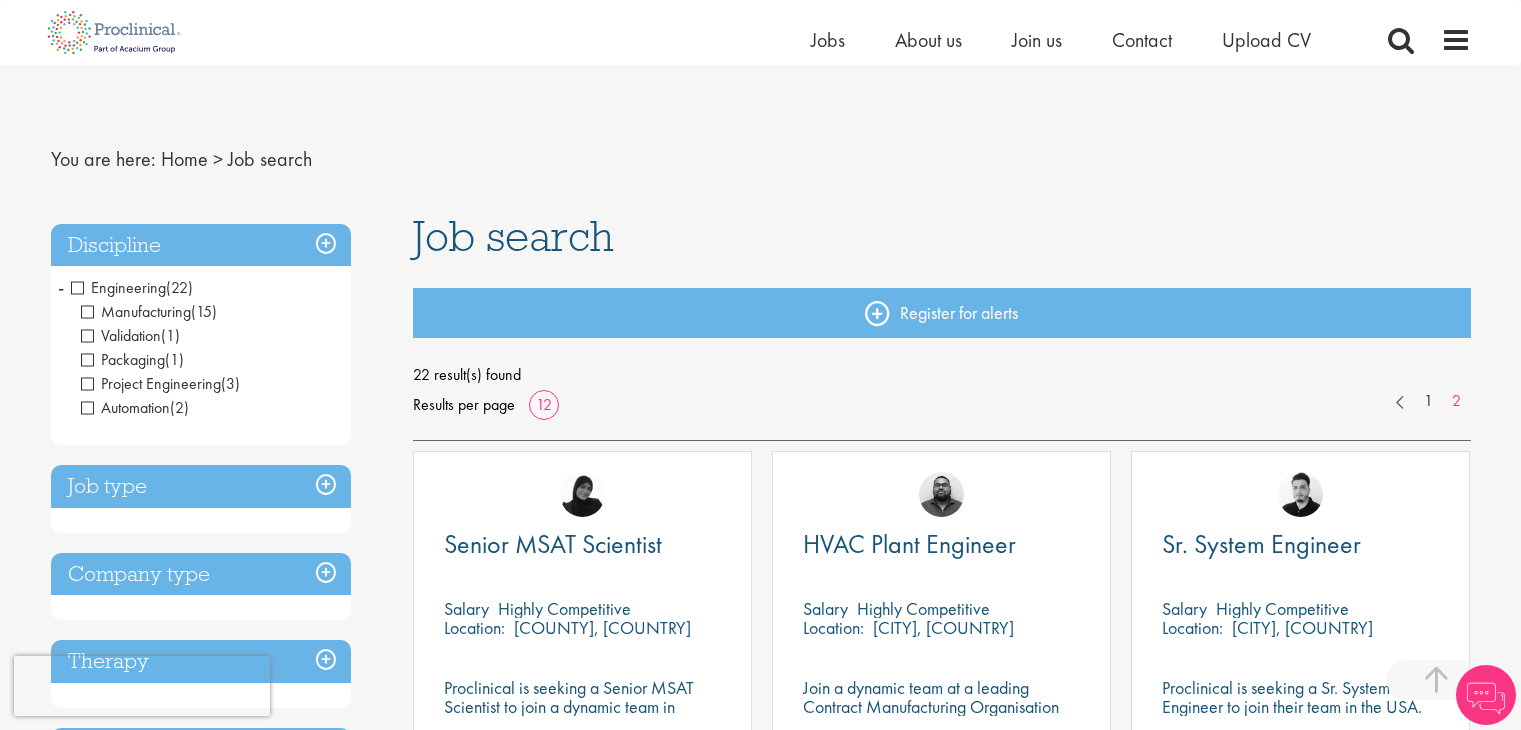 scroll, scrollTop: 923, scrollLeft: 0, axis: vertical 